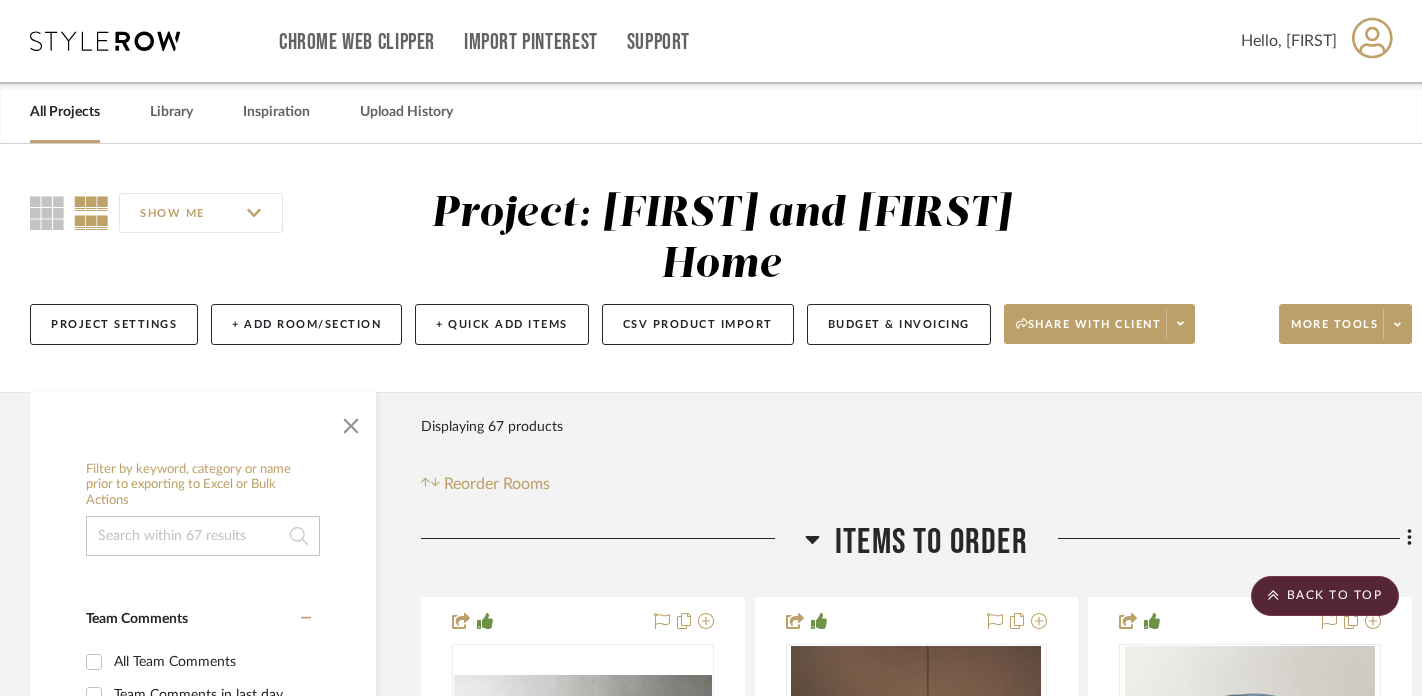 scroll, scrollTop: 3560, scrollLeft: 0, axis: vertical 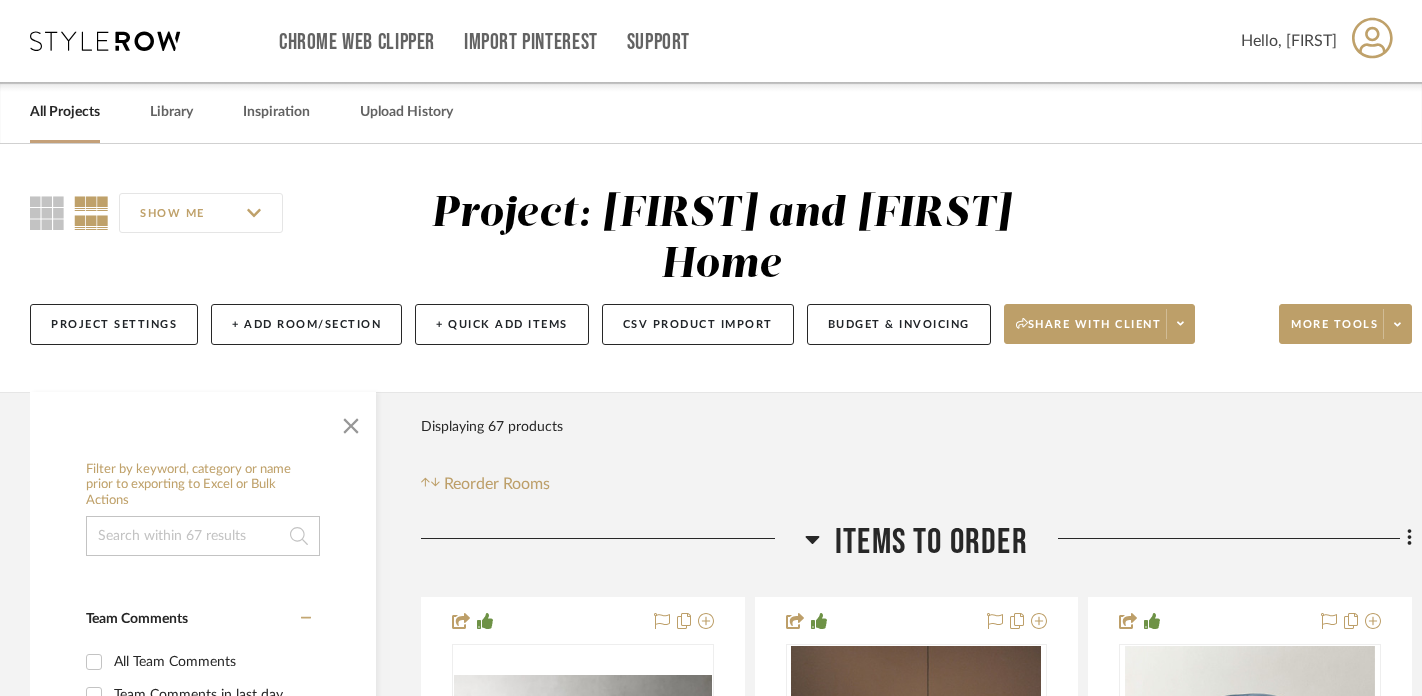 click on "All Projects" at bounding box center [65, 112] 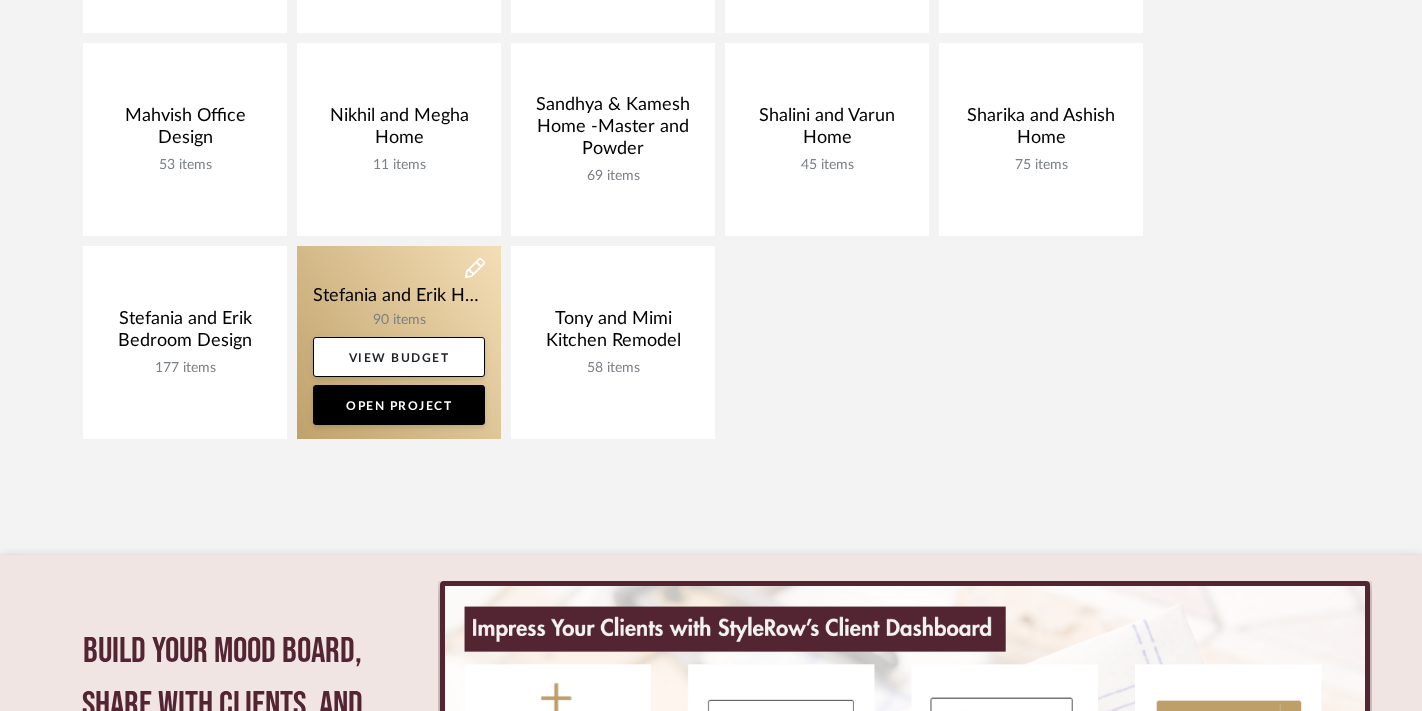 scroll, scrollTop: 681, scrollLeft: 0, axis: vertical 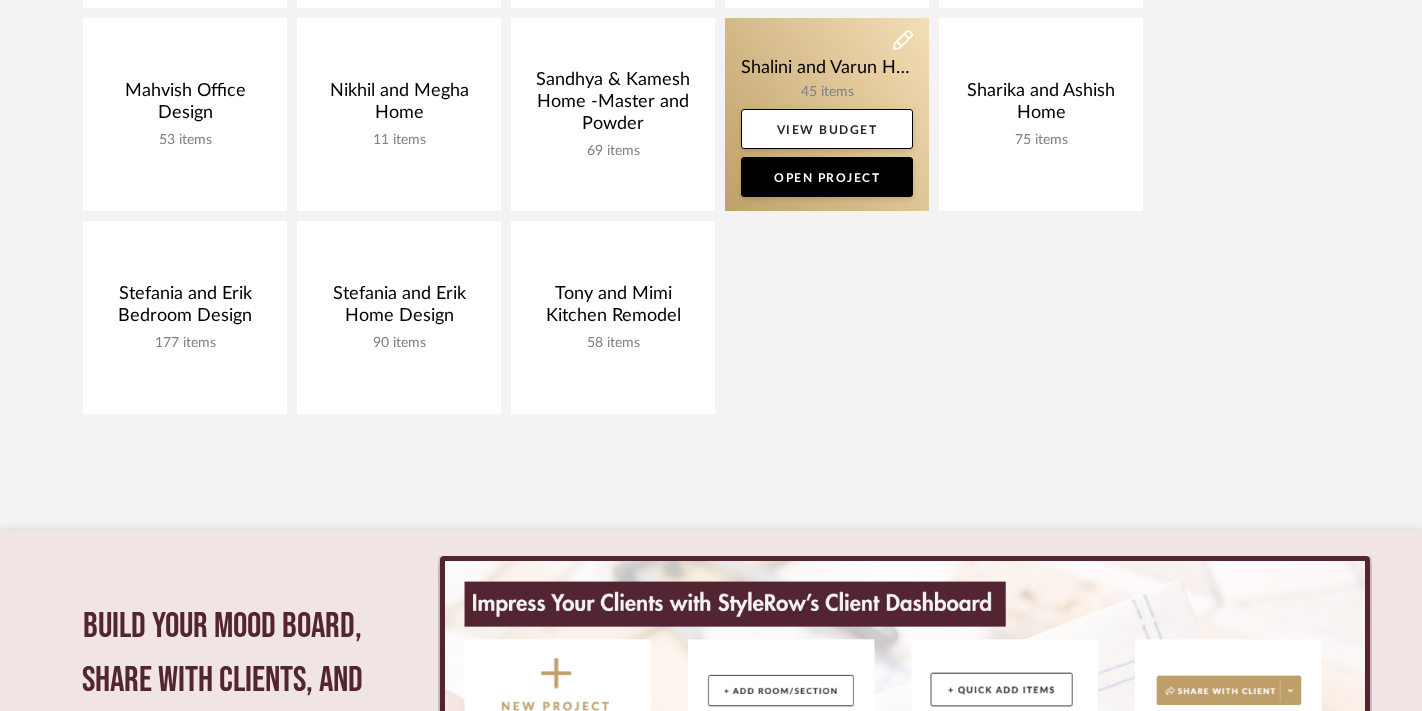 click 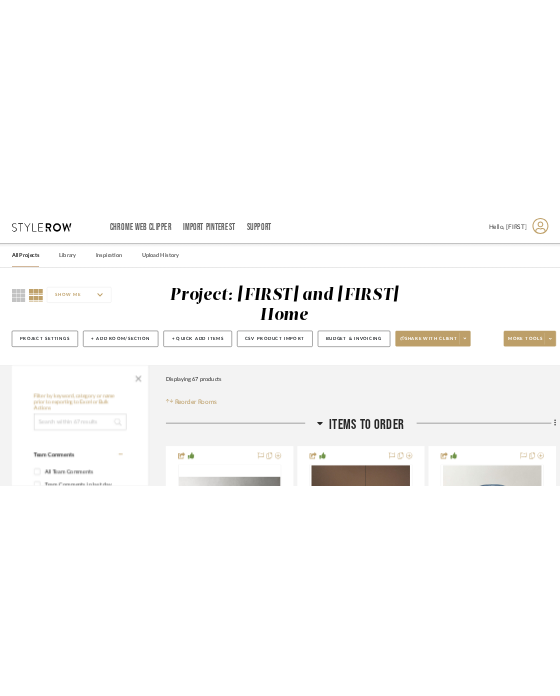 scroll, scrollTop: 0, scrollLeft: 0, axis: both 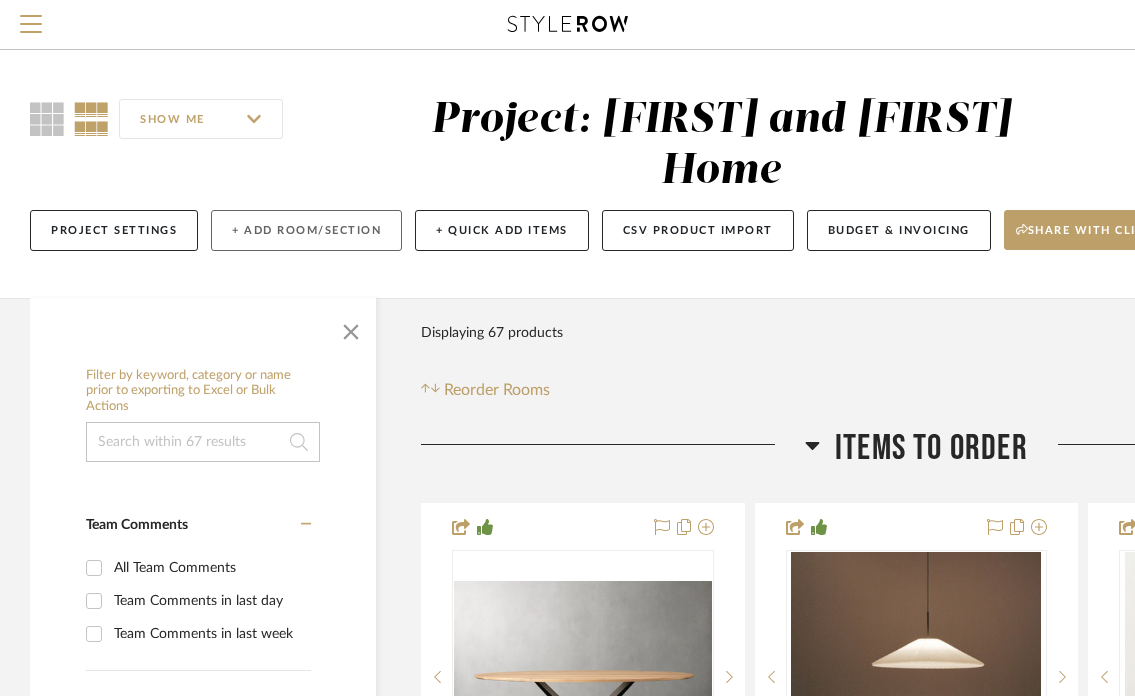click on "+ Add Room/Section" 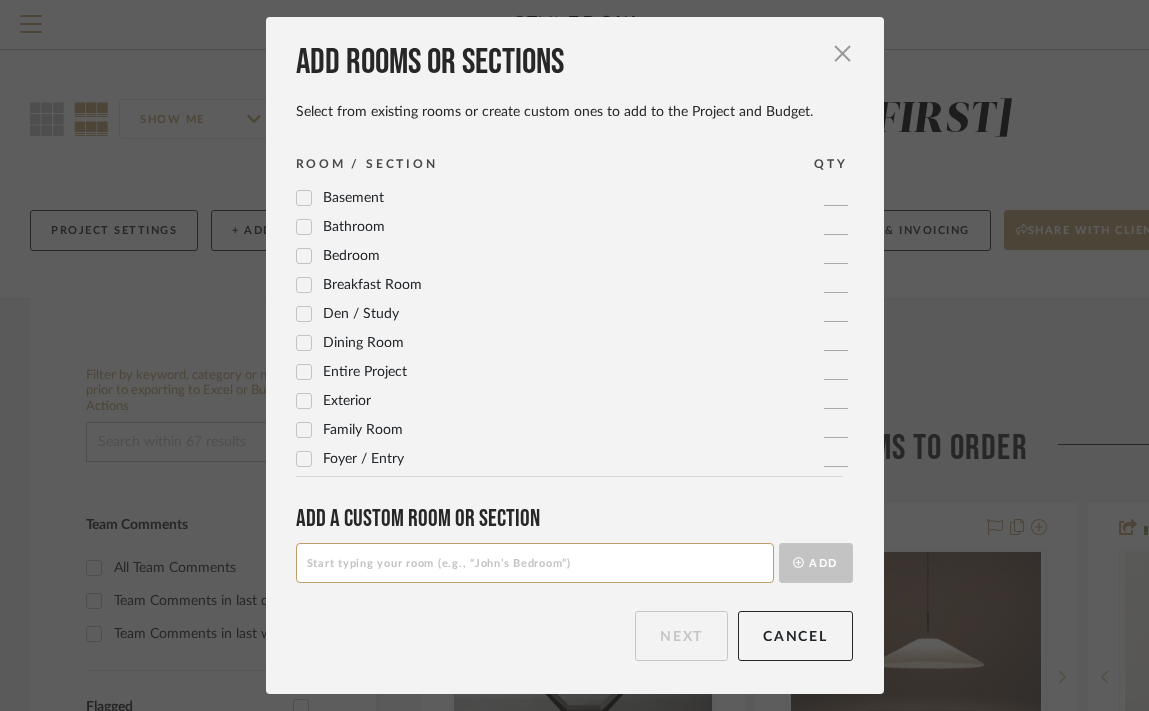 click at bounding box center [535, 563] 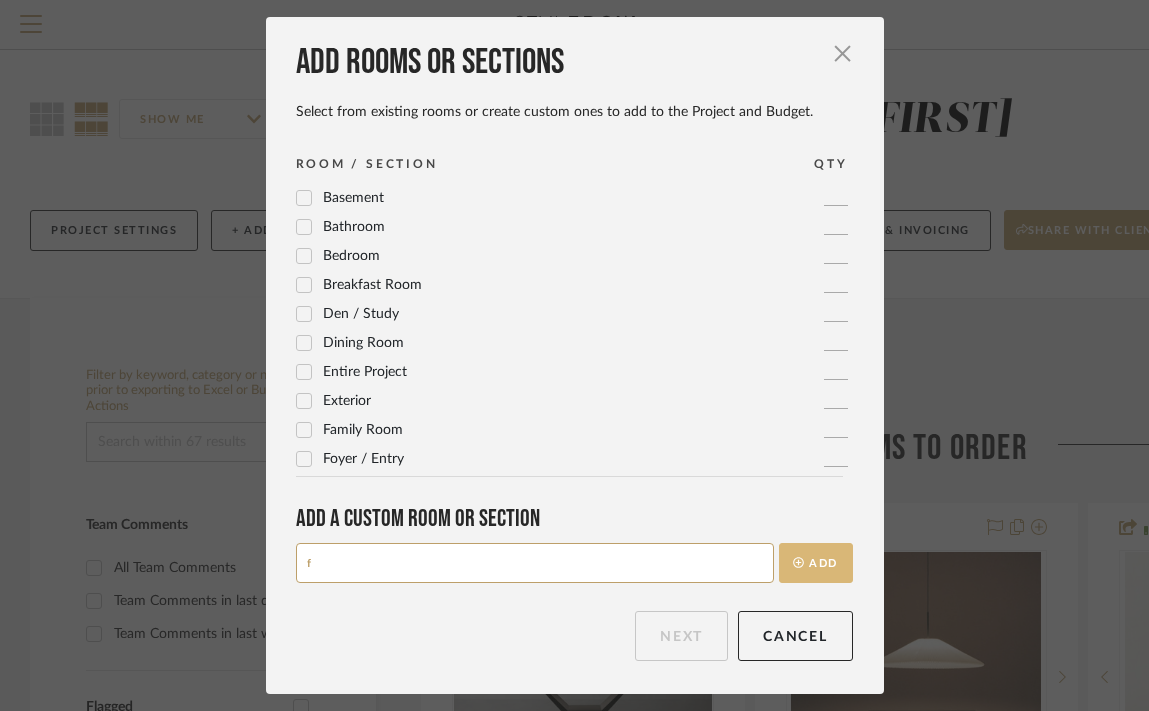 type on "f" 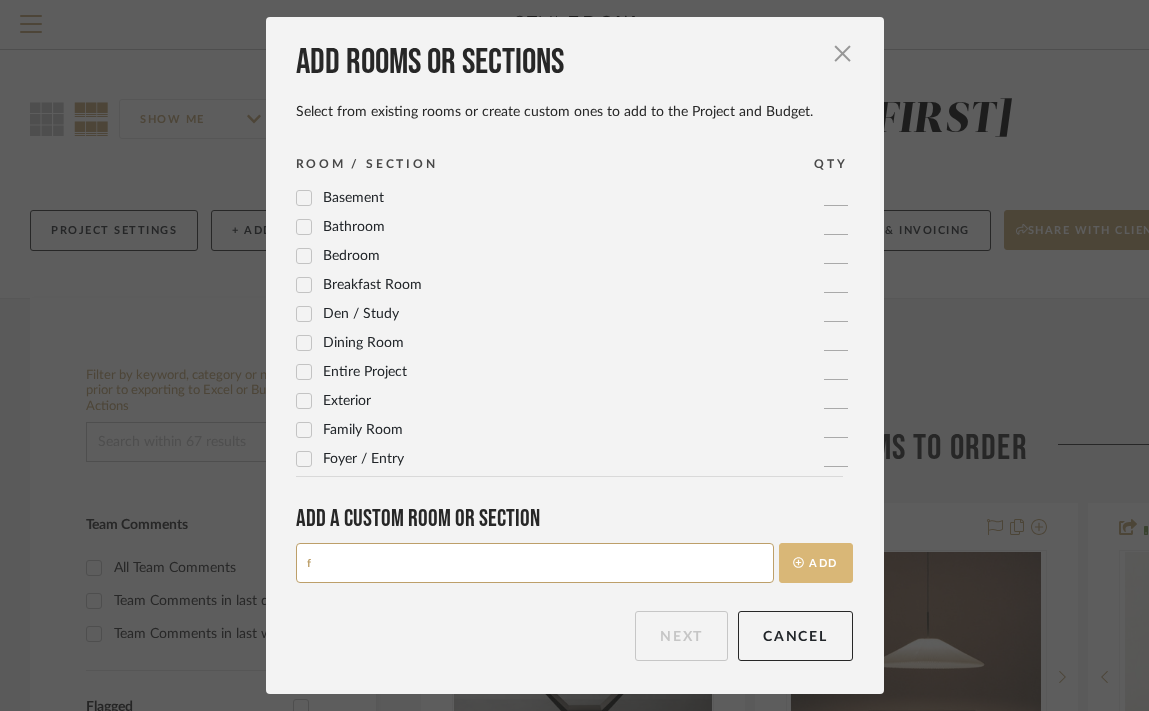 click on "Add" at bounding box center (816, 563) 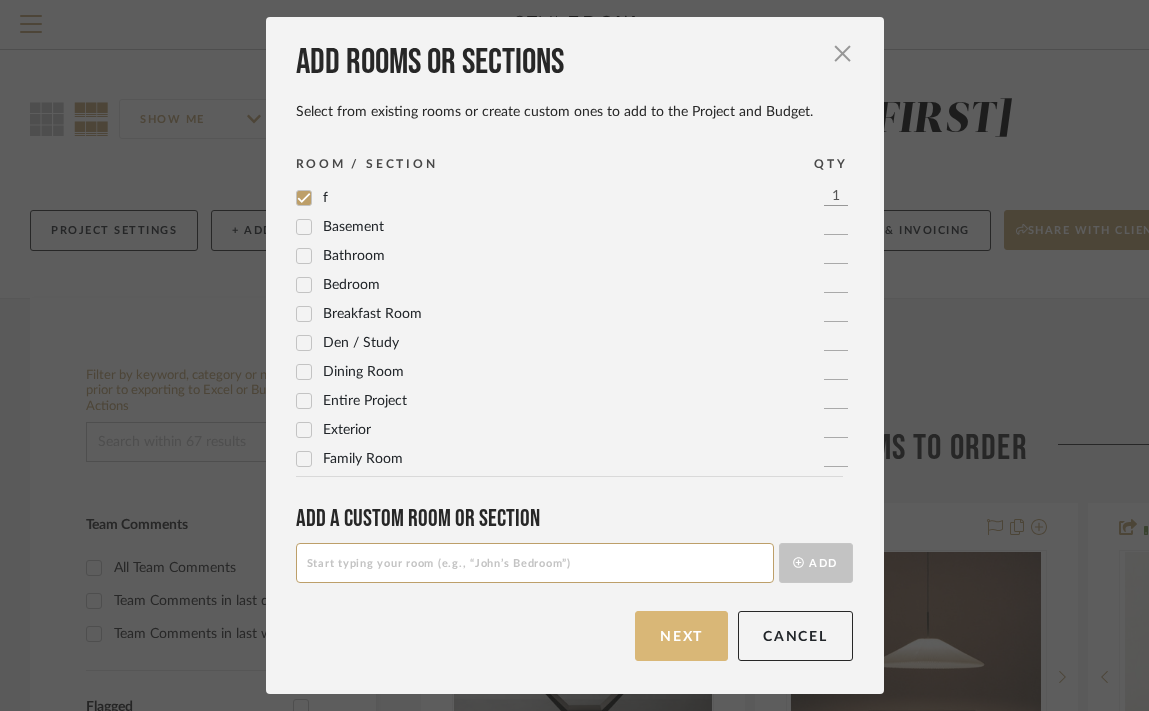 click on "Next" at bounding box center (681, 636) 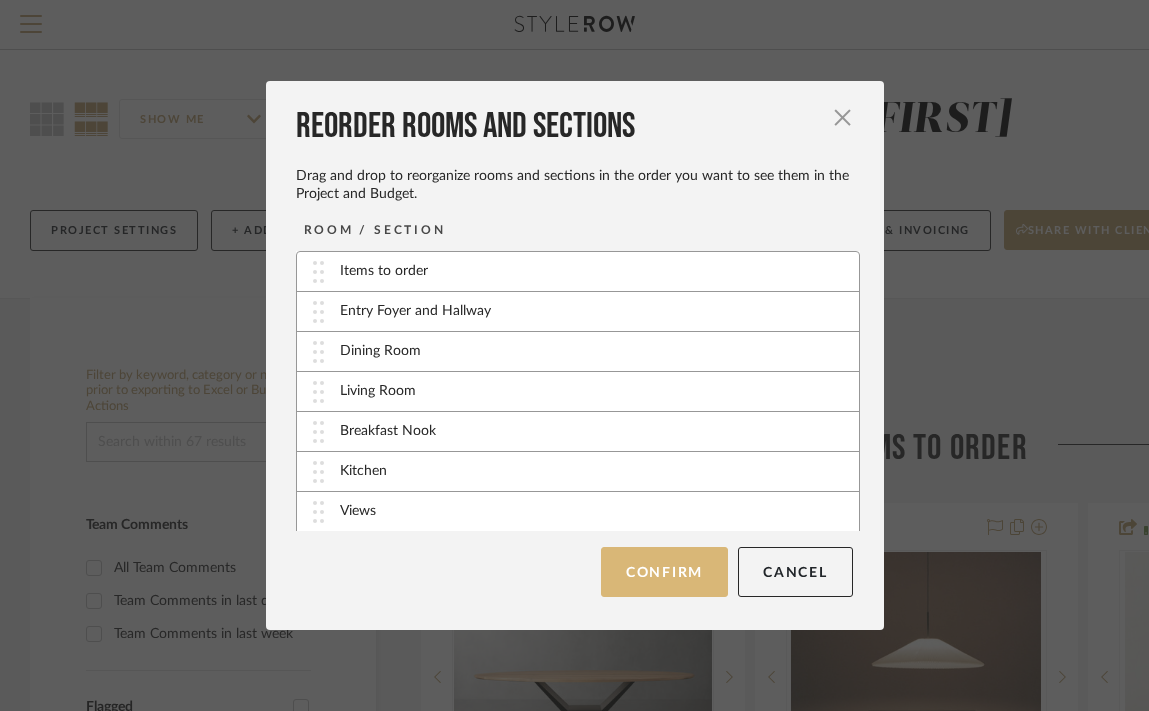 click on "Confirm" at bounding box center (664, 572) 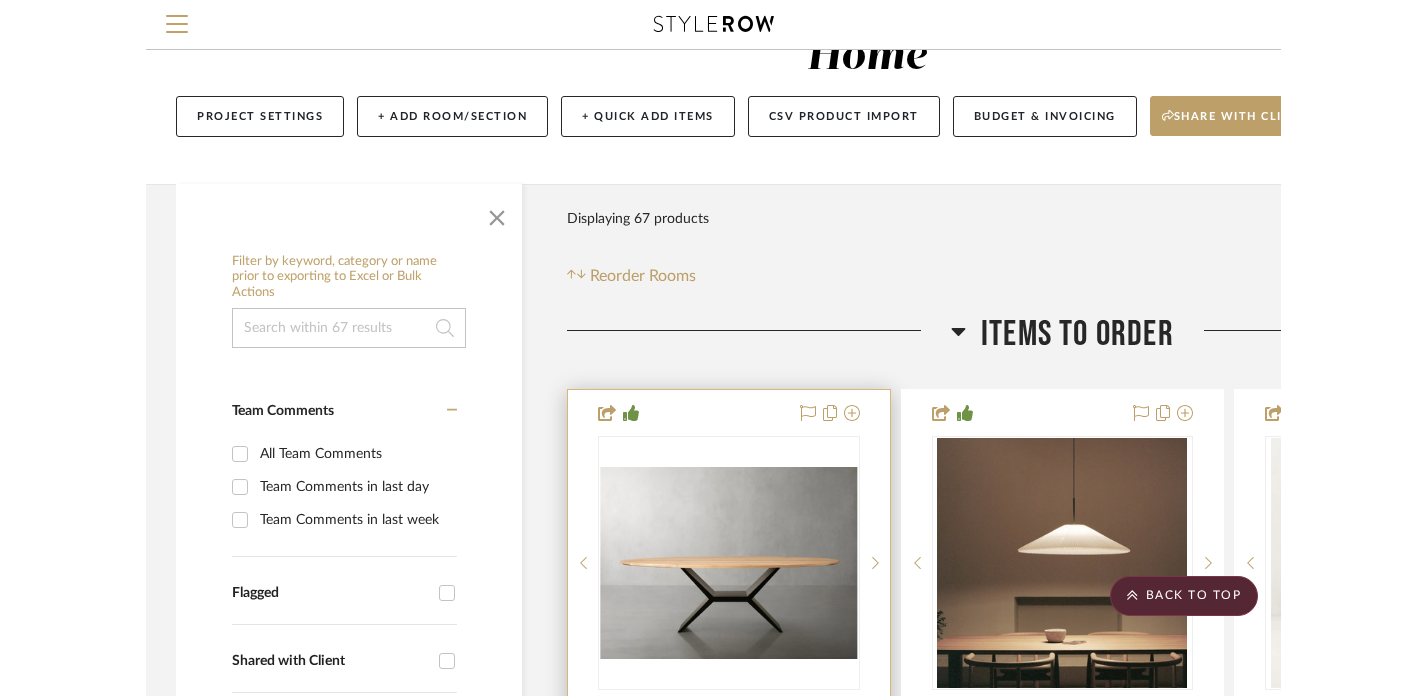 scroll, scrollTop: 91, scrollLeft: 0, axis: vertical 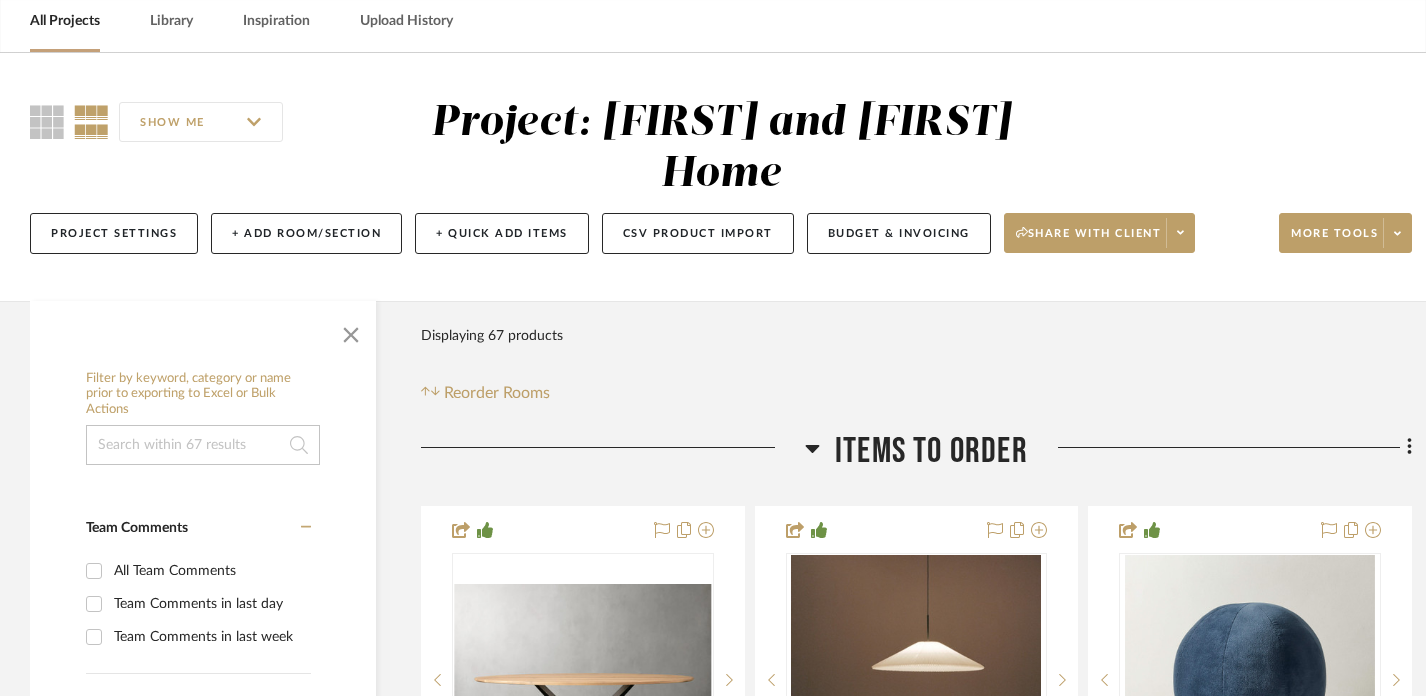 click 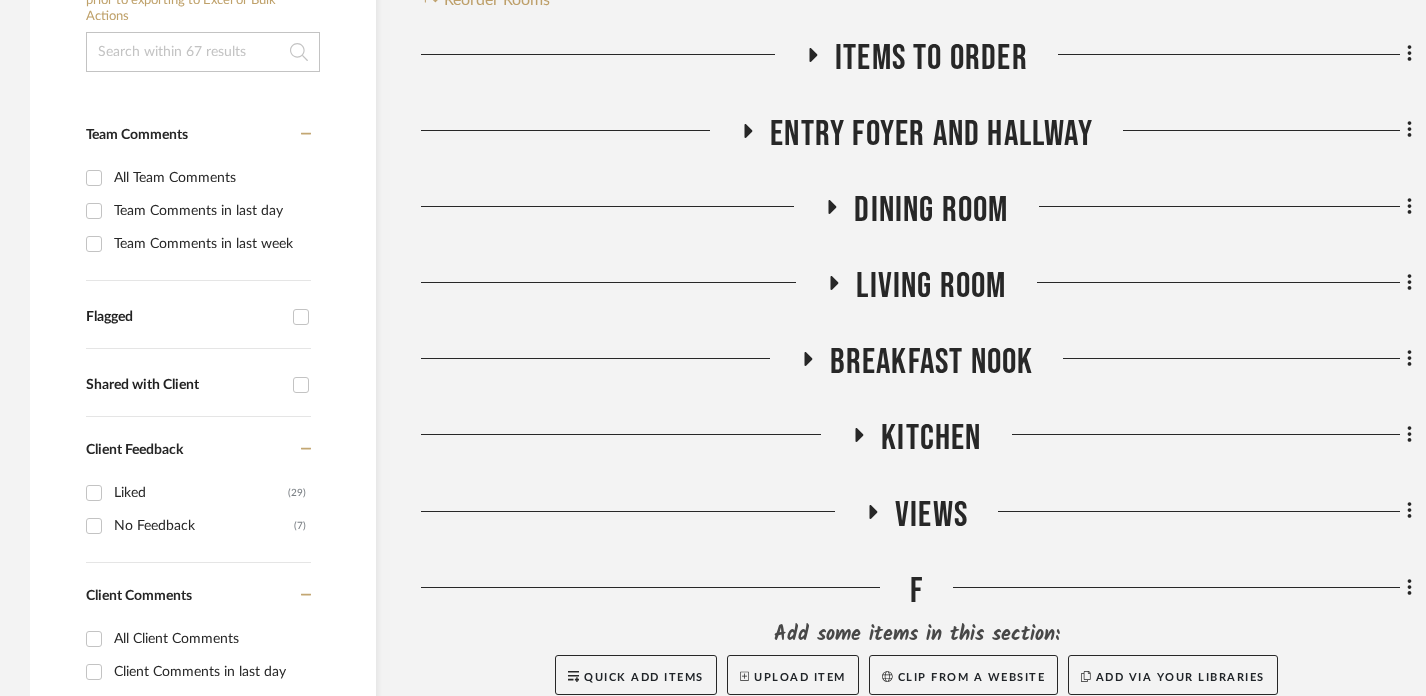 scroll, scrollTop: 500, scrollLeft: 0, axis: vertical 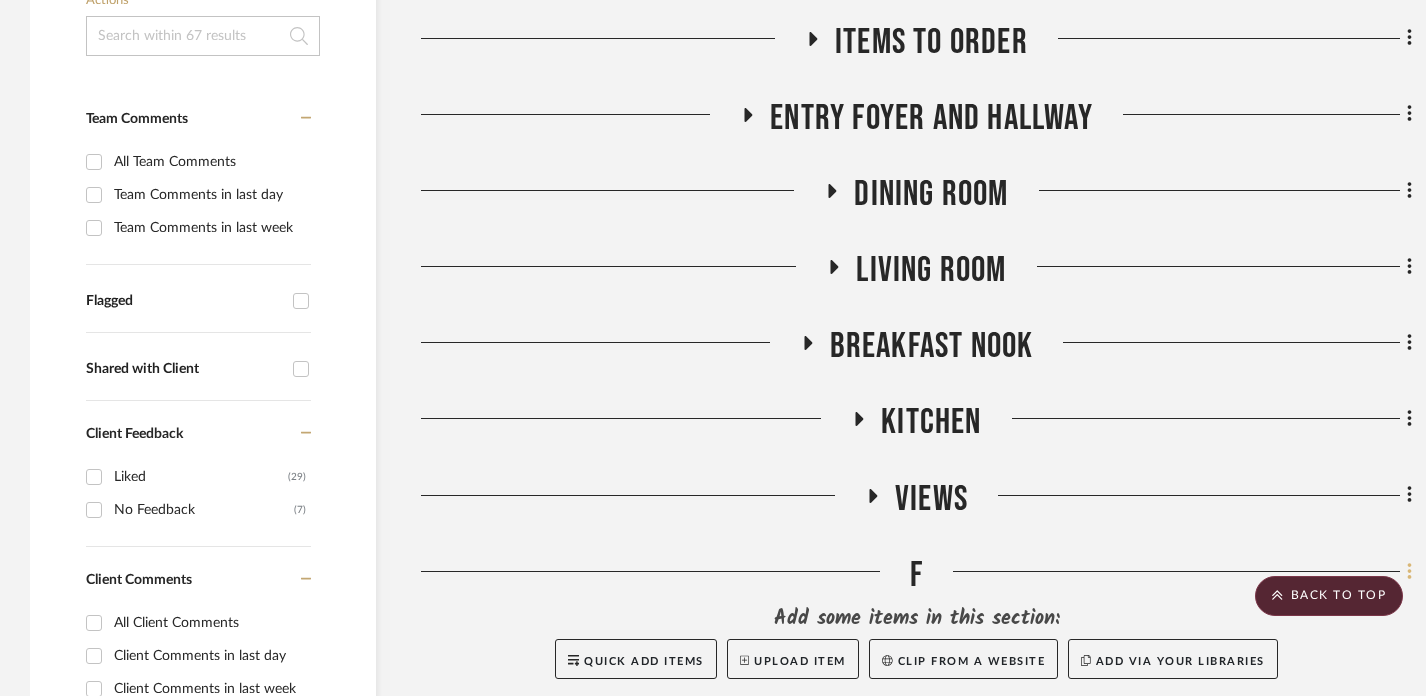click 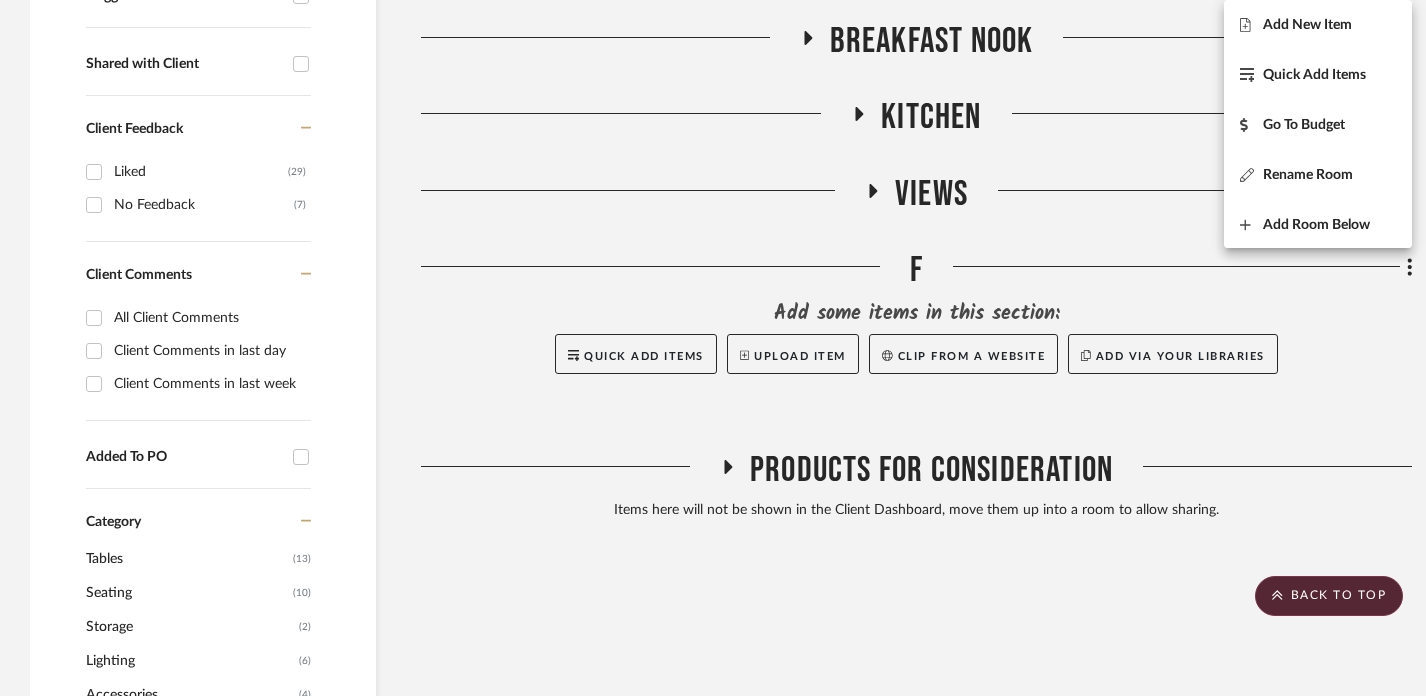 scroll, scrollTop: 815, scrollLeft: 0, axis: vertical 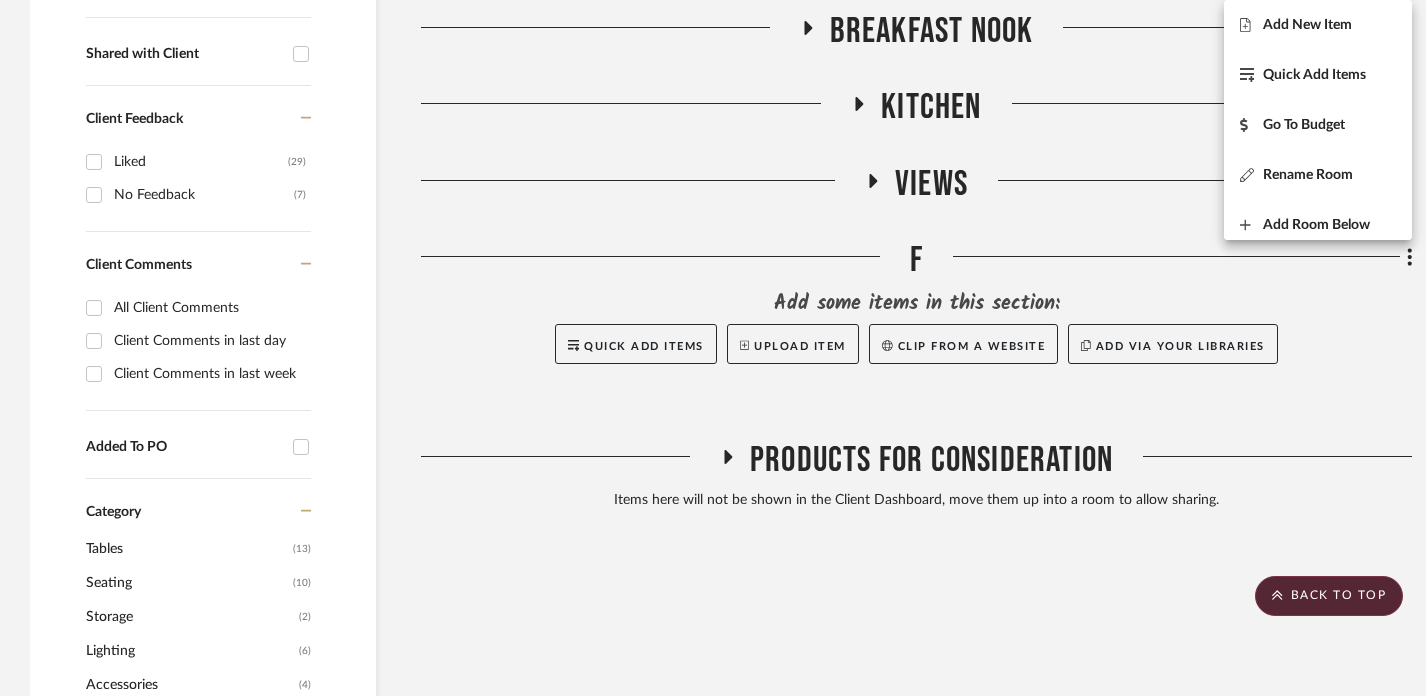 type 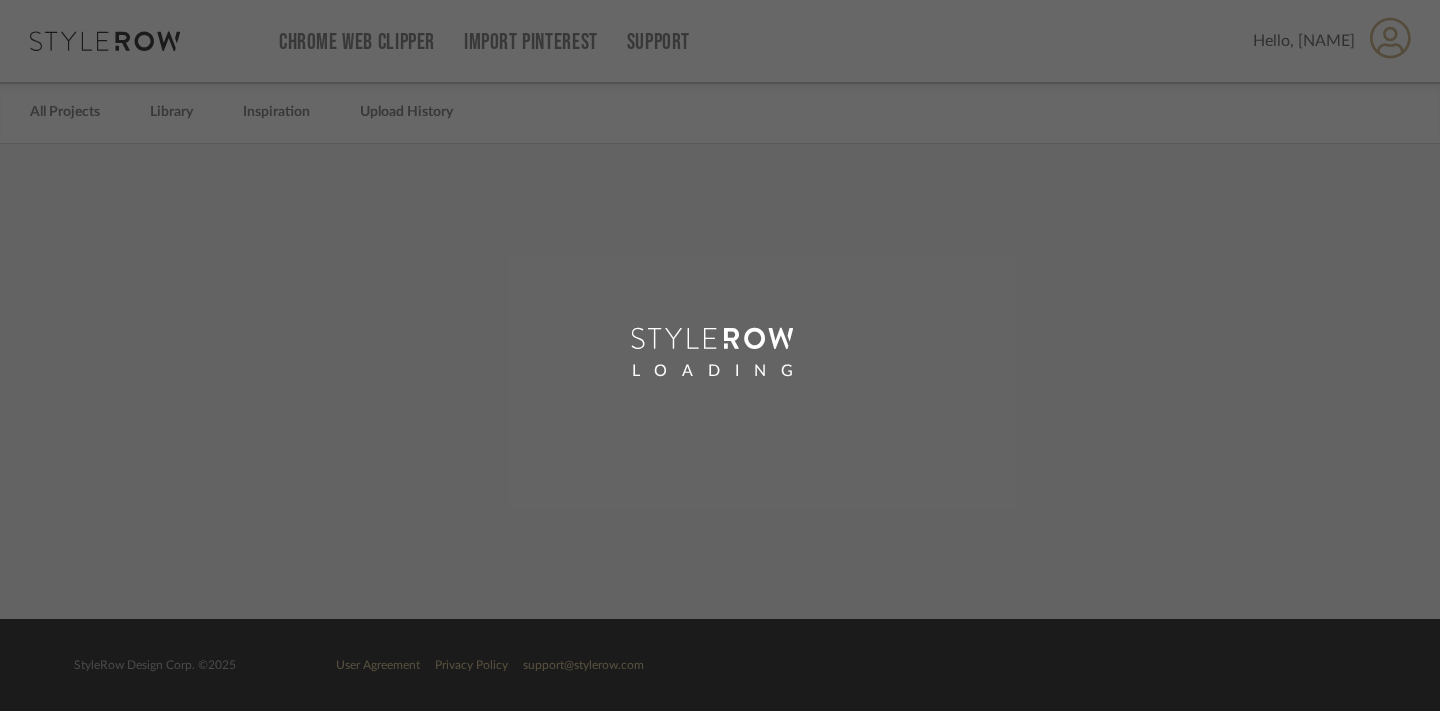scroll, scrollTop: 0, scrollLeft: 0, axis: both 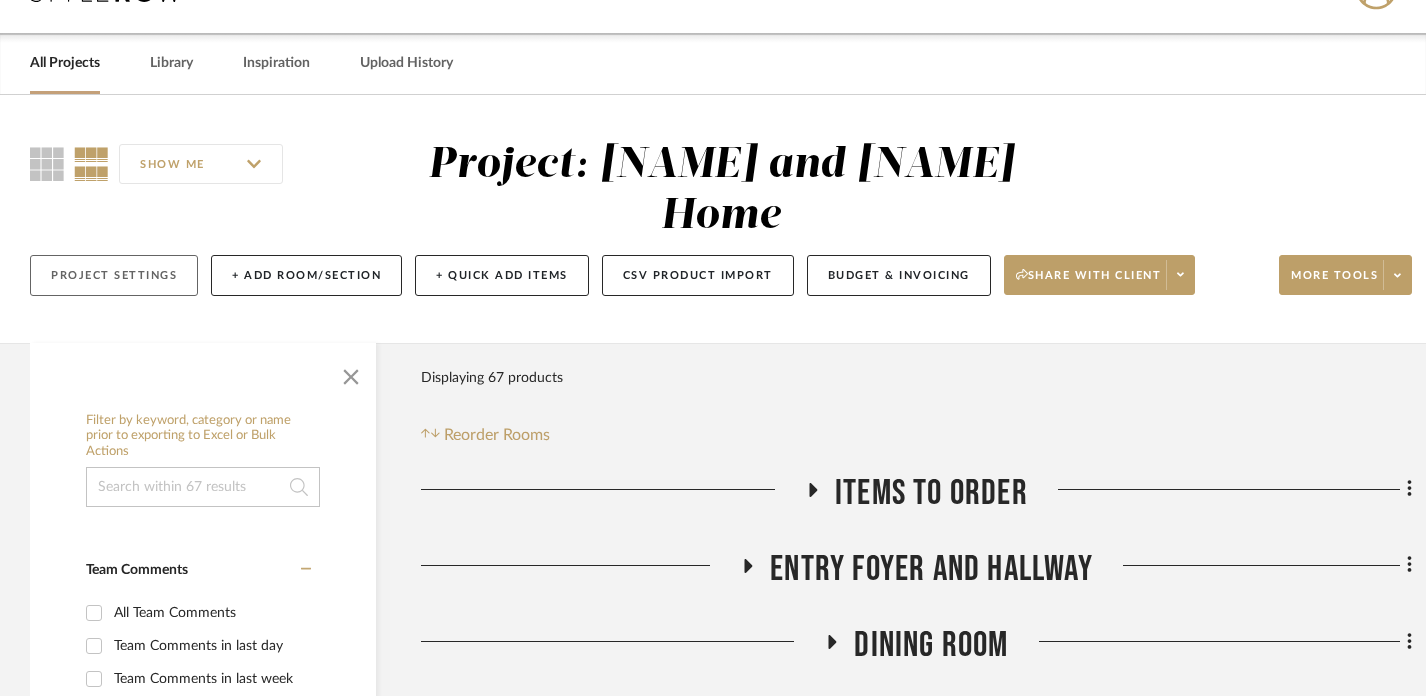 click on "Project Settings" 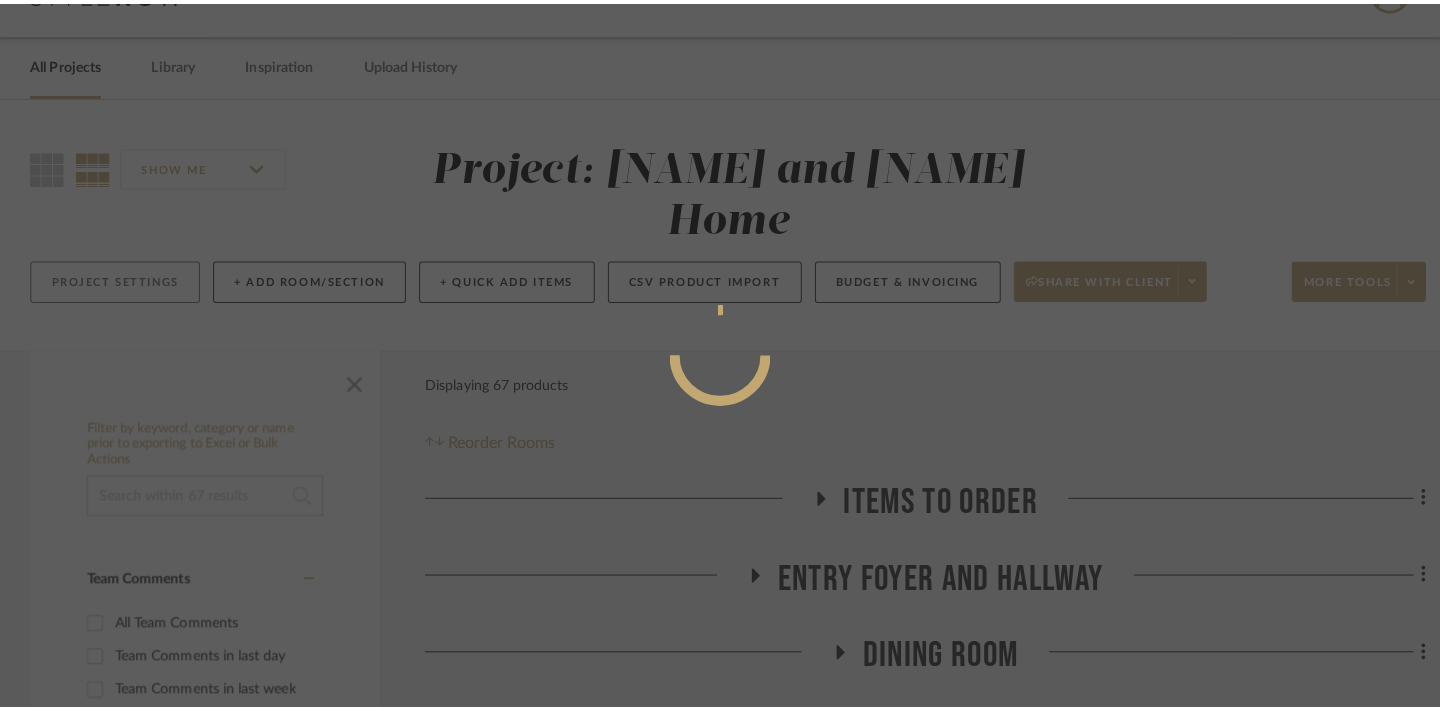 scroll, scrollTop: 0, scrollLeft: 0, axis: both 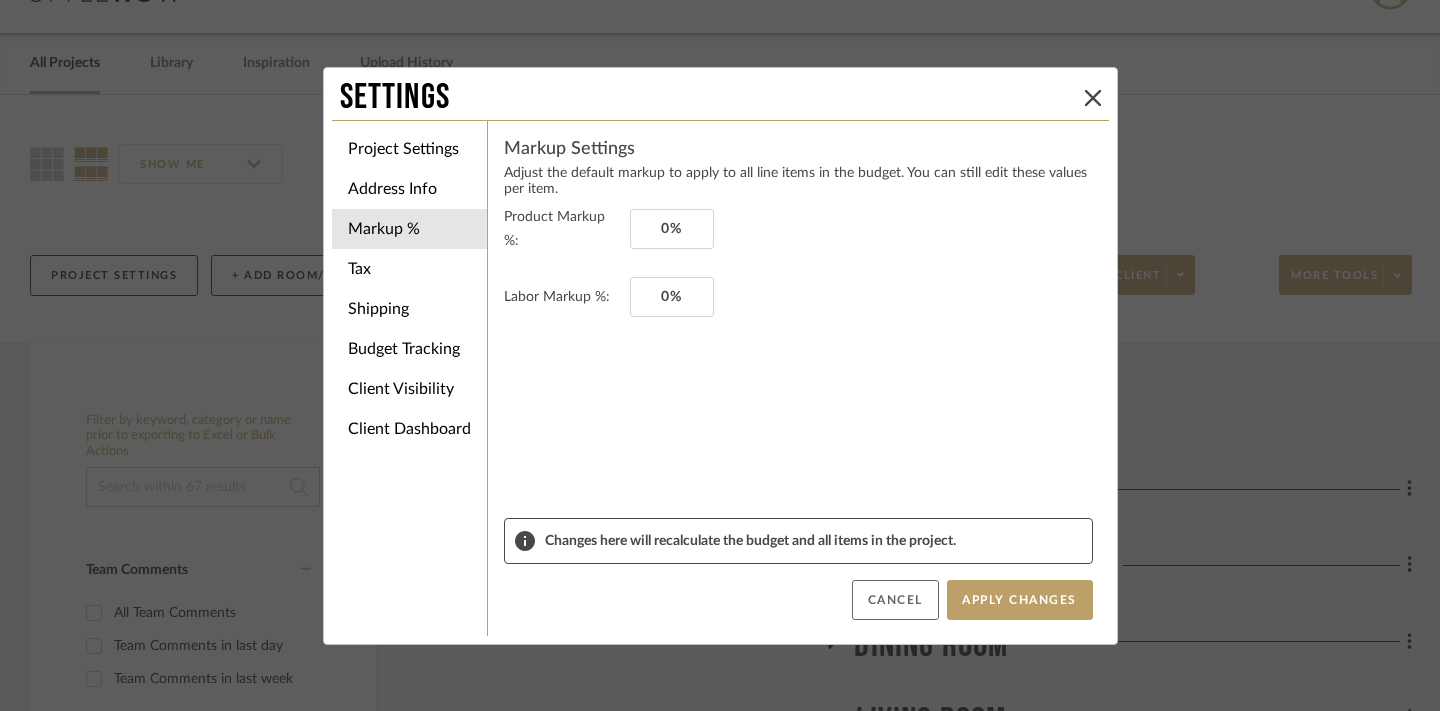 click on "Cancel" at bounding box center [895, 600] 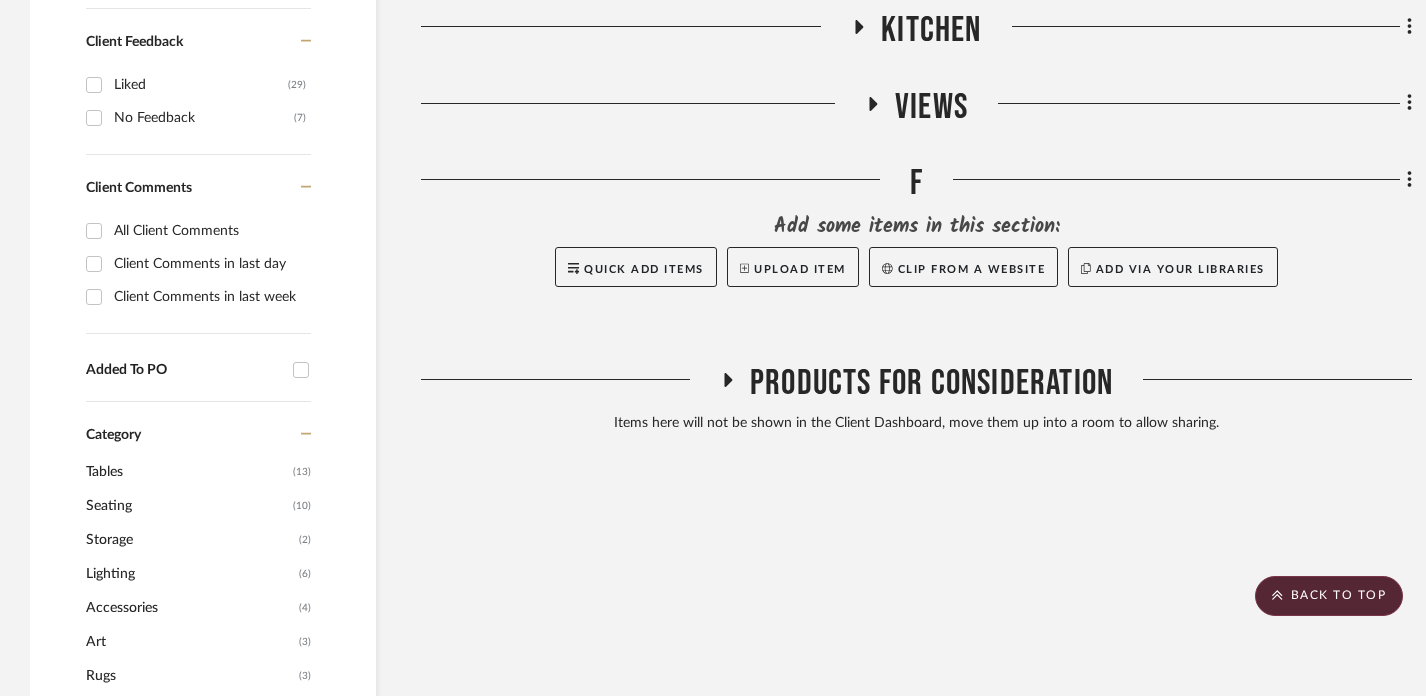 scroll, scrollTop: 866, scrollLeft: 0, axis: vertical 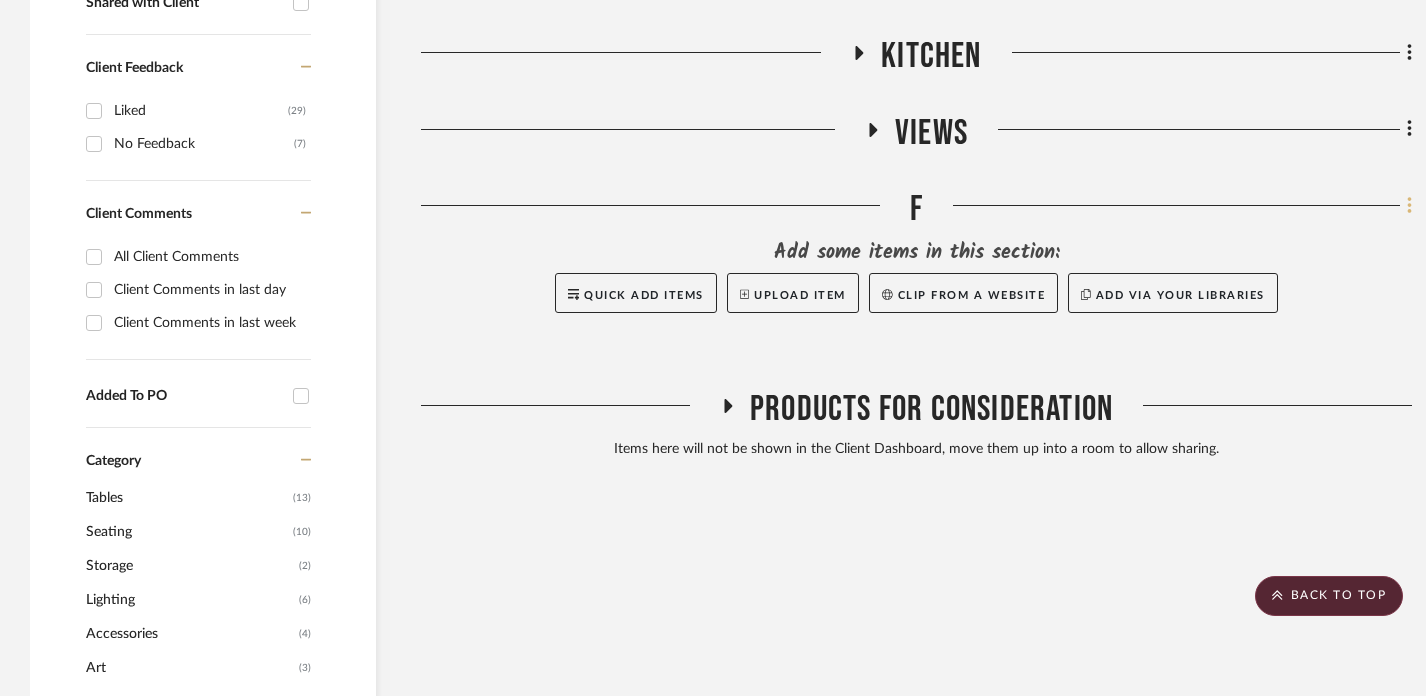 click 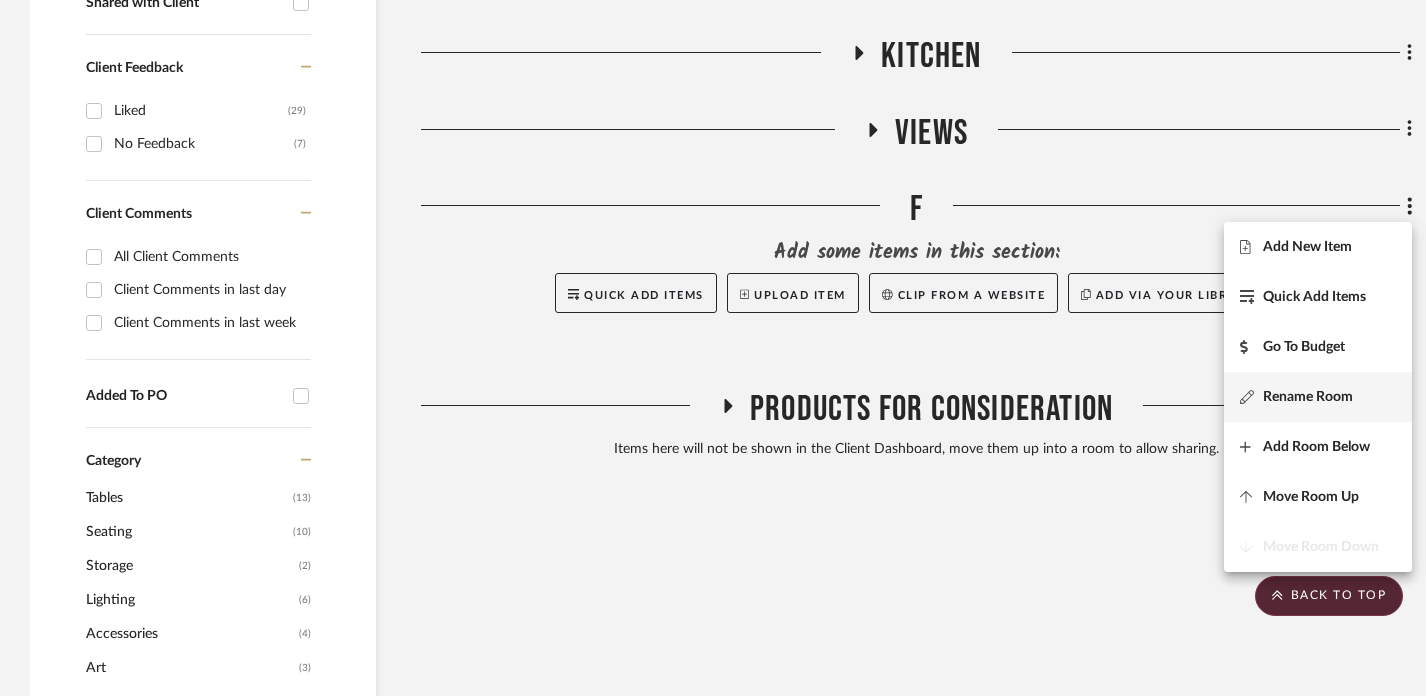 click on "Rename Room" at bounding box center [1318, 397] 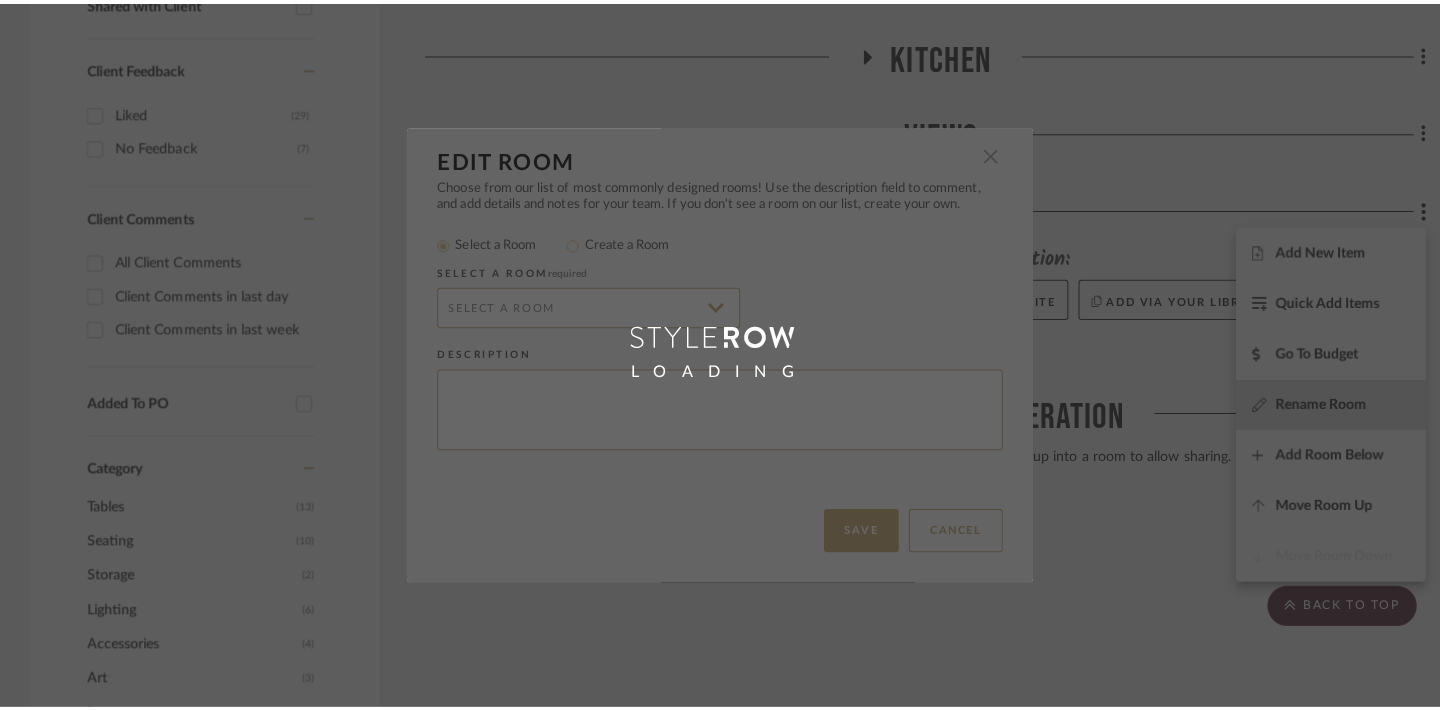 scroll, scrollTop: 0, scrollLeft: 0, axis: both 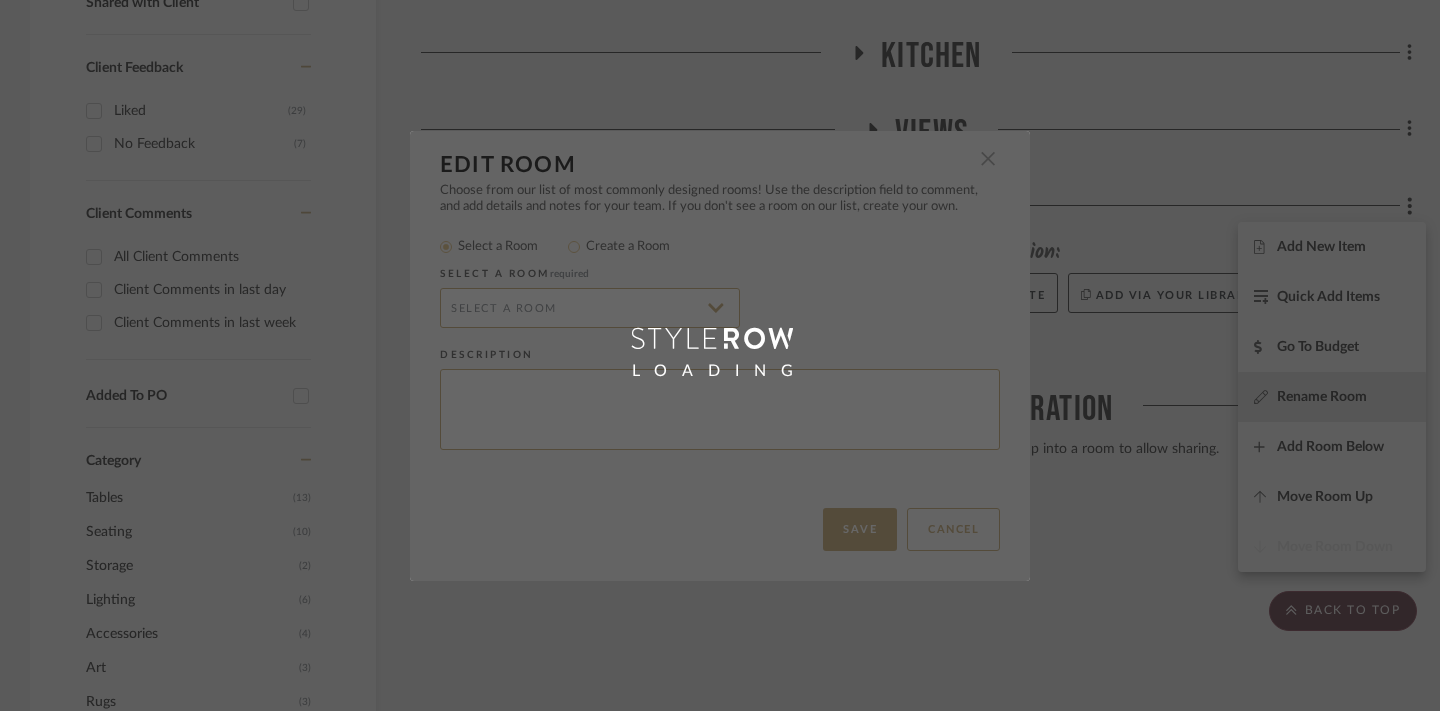 radio on "false" 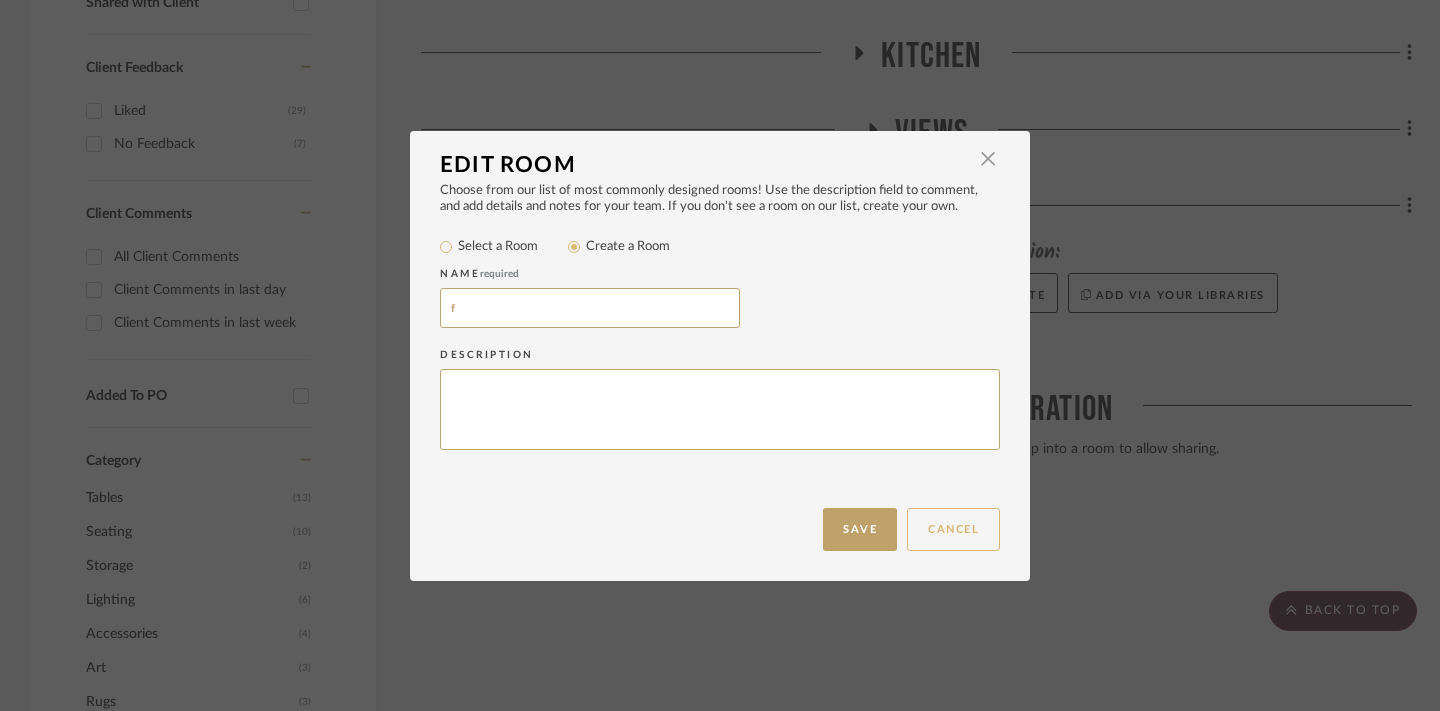 click on "Cancel" at bounding box center [953, 529] 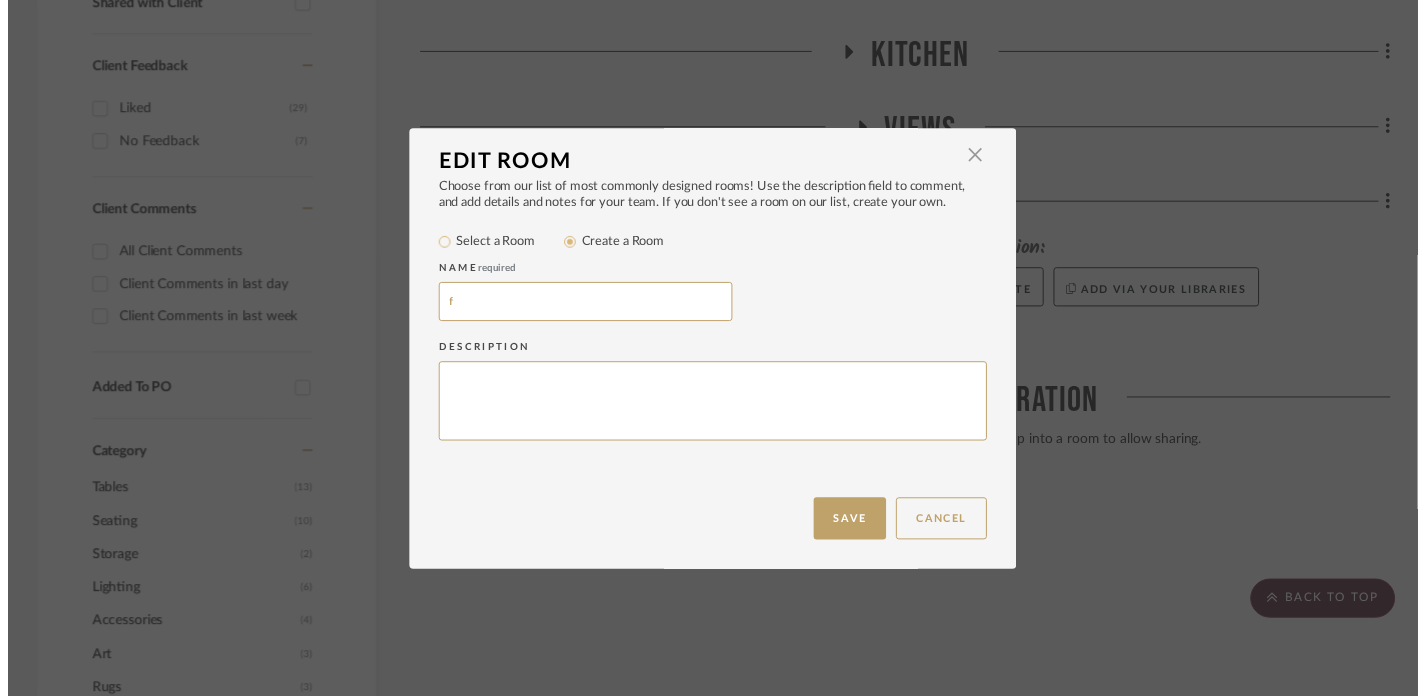 scroll, scrollTop: 866, scrollLeft: 0, axis: vertical 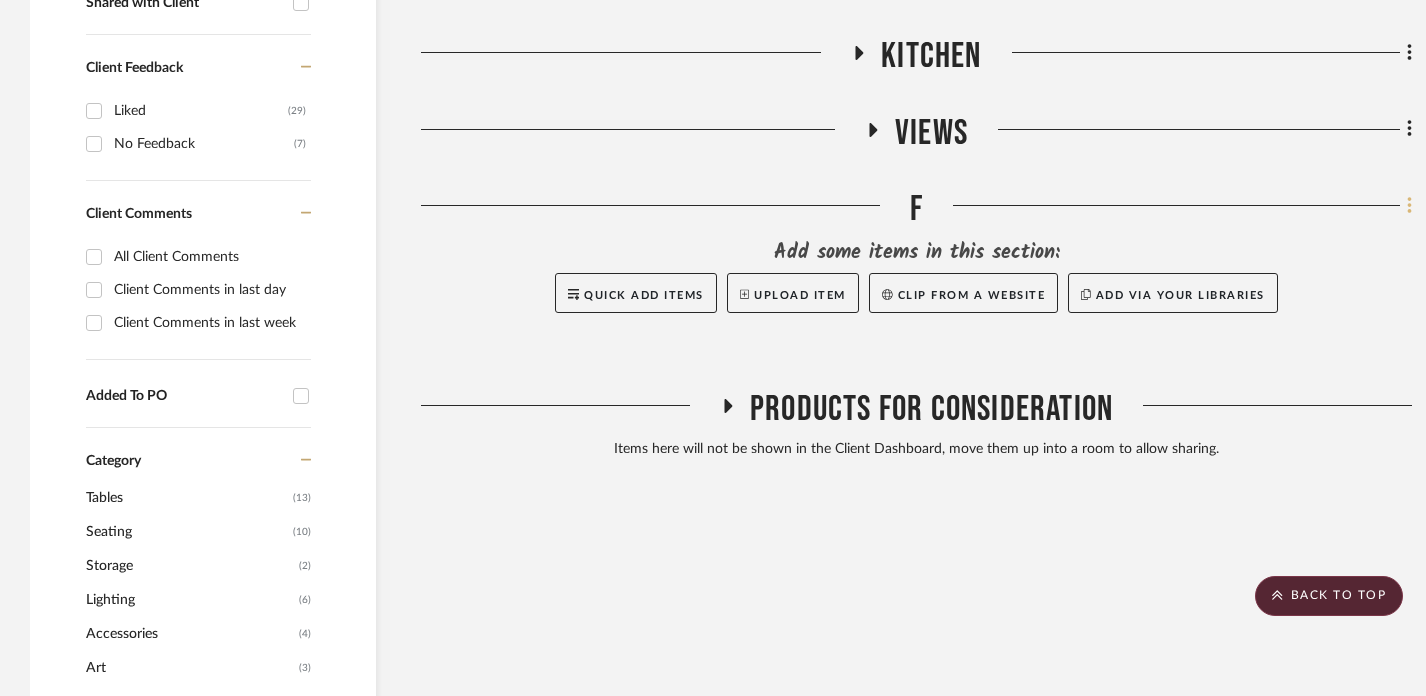 click 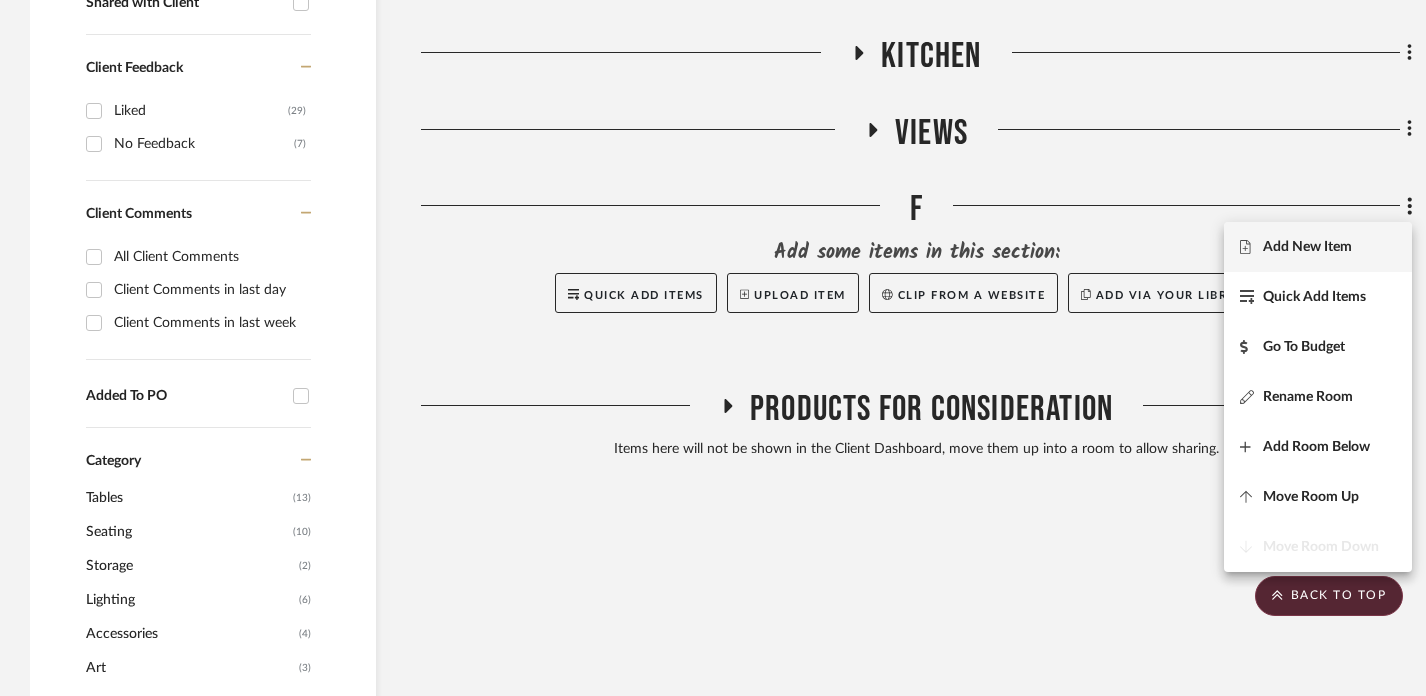 click at bounding box center (713, 348) 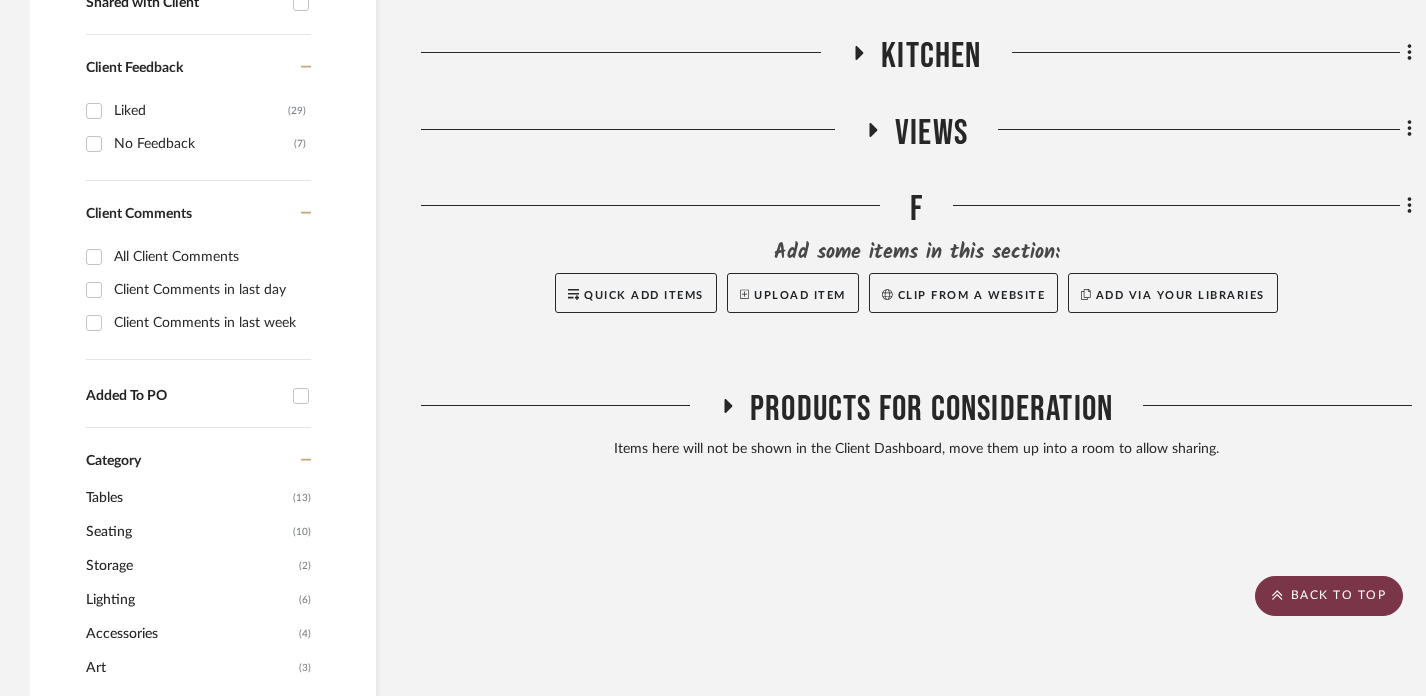 click on "BACK TO TOP" 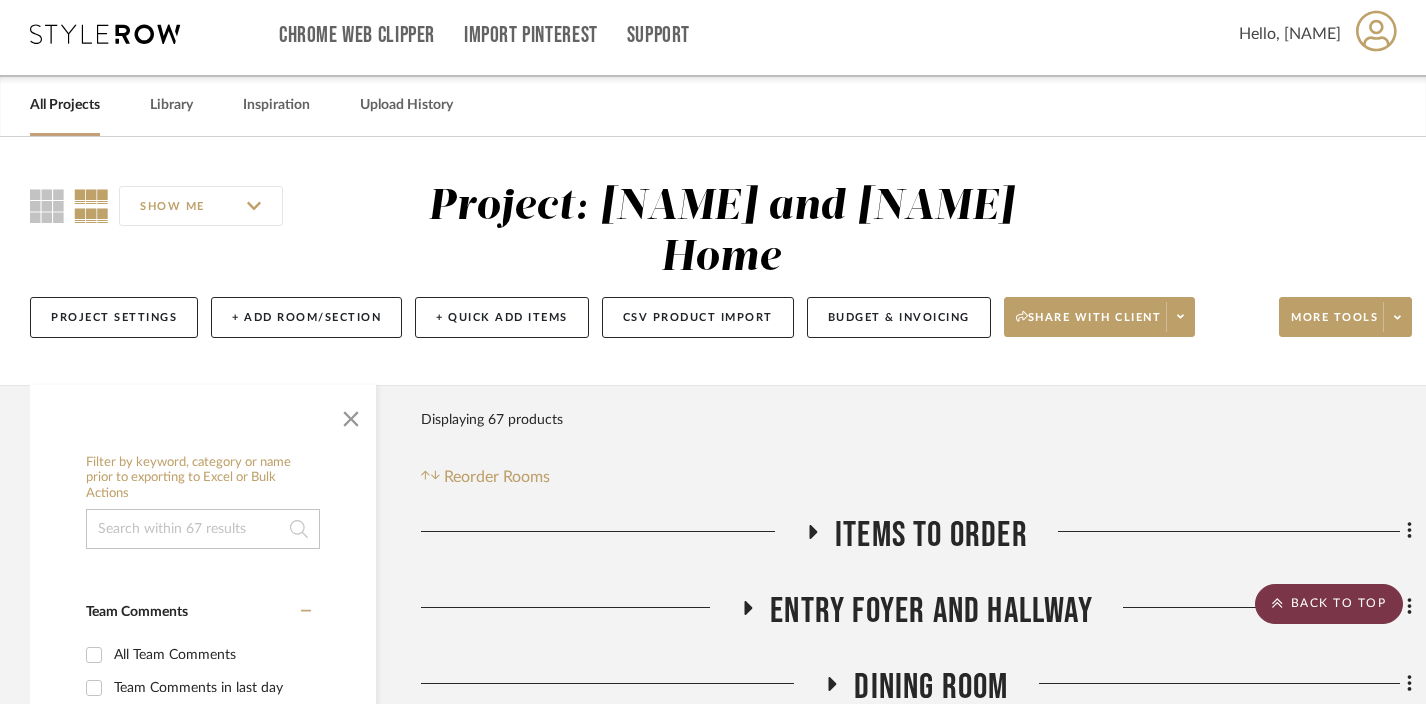 scroll, scrollTop: 0, scrollLeft: 0, axis: both 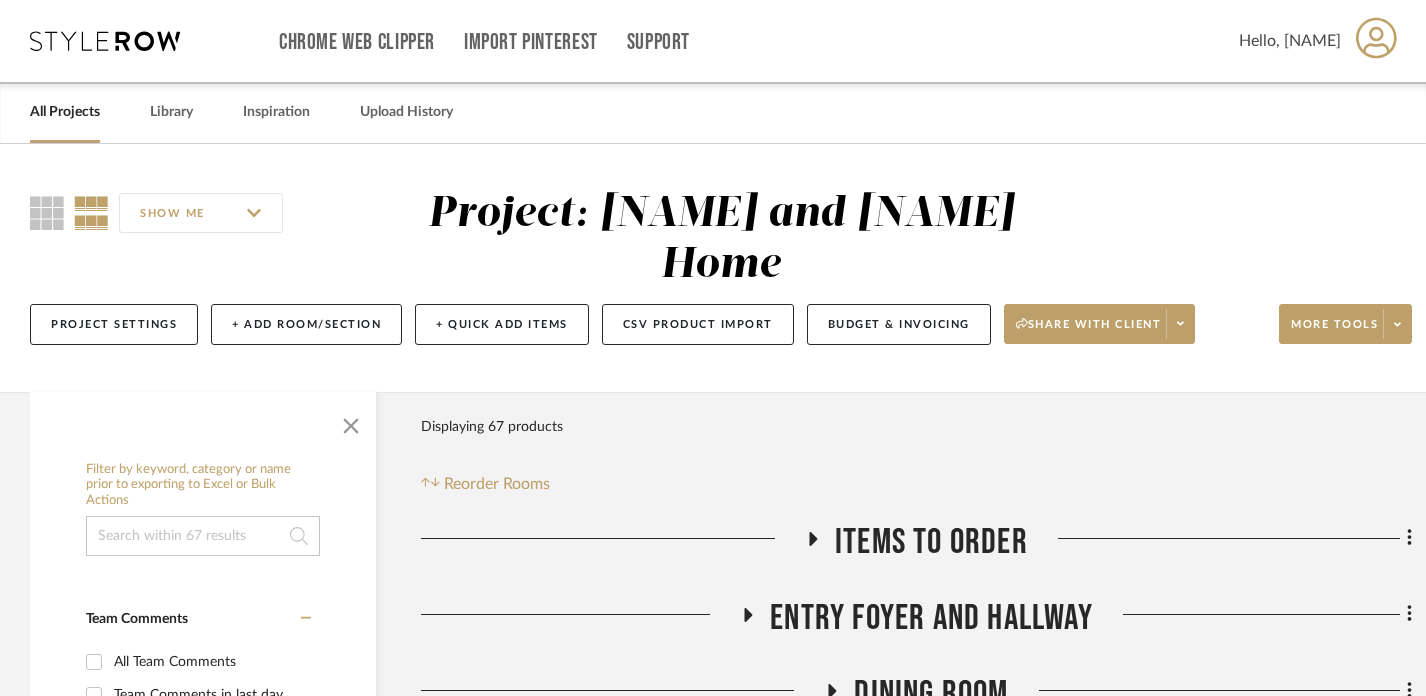 click on "All Projects" at bounding box center (65, 112) 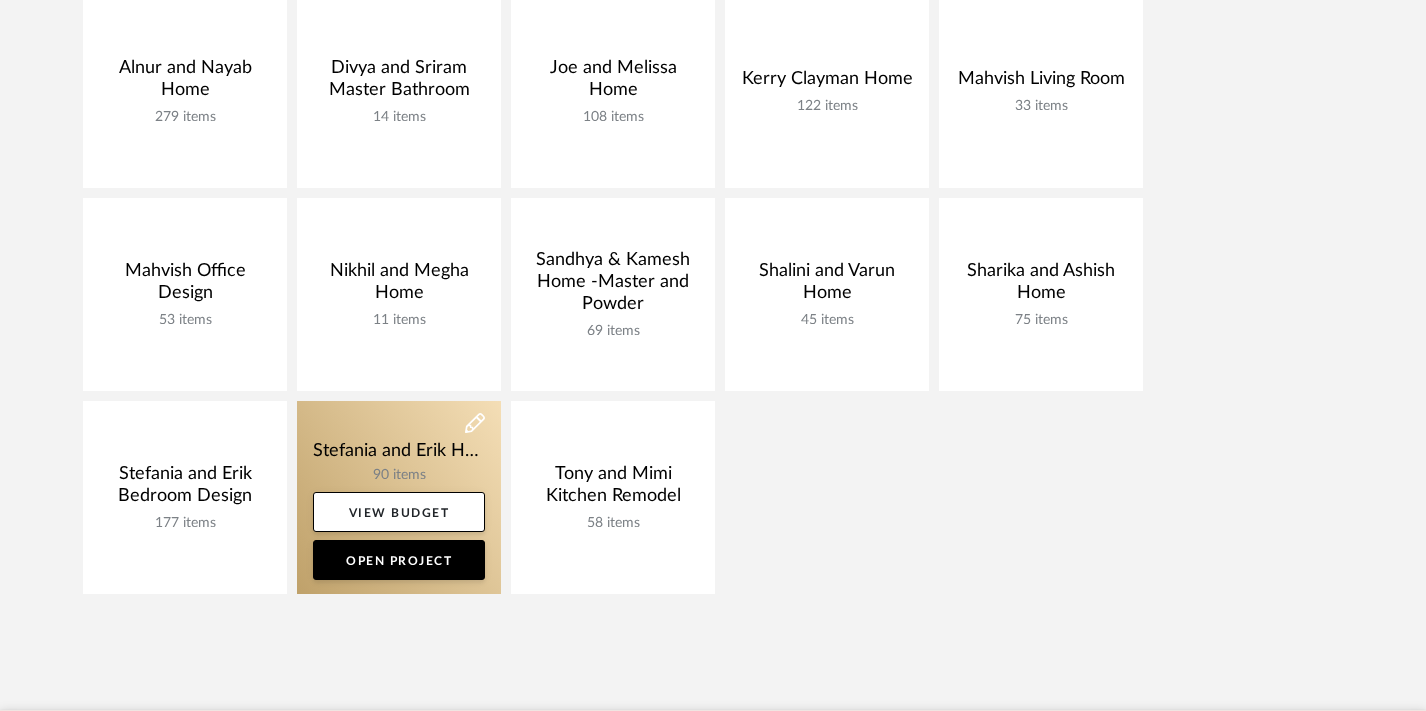 scroll, scrollTop: 539, scrollLeft: 0, axis: vertical 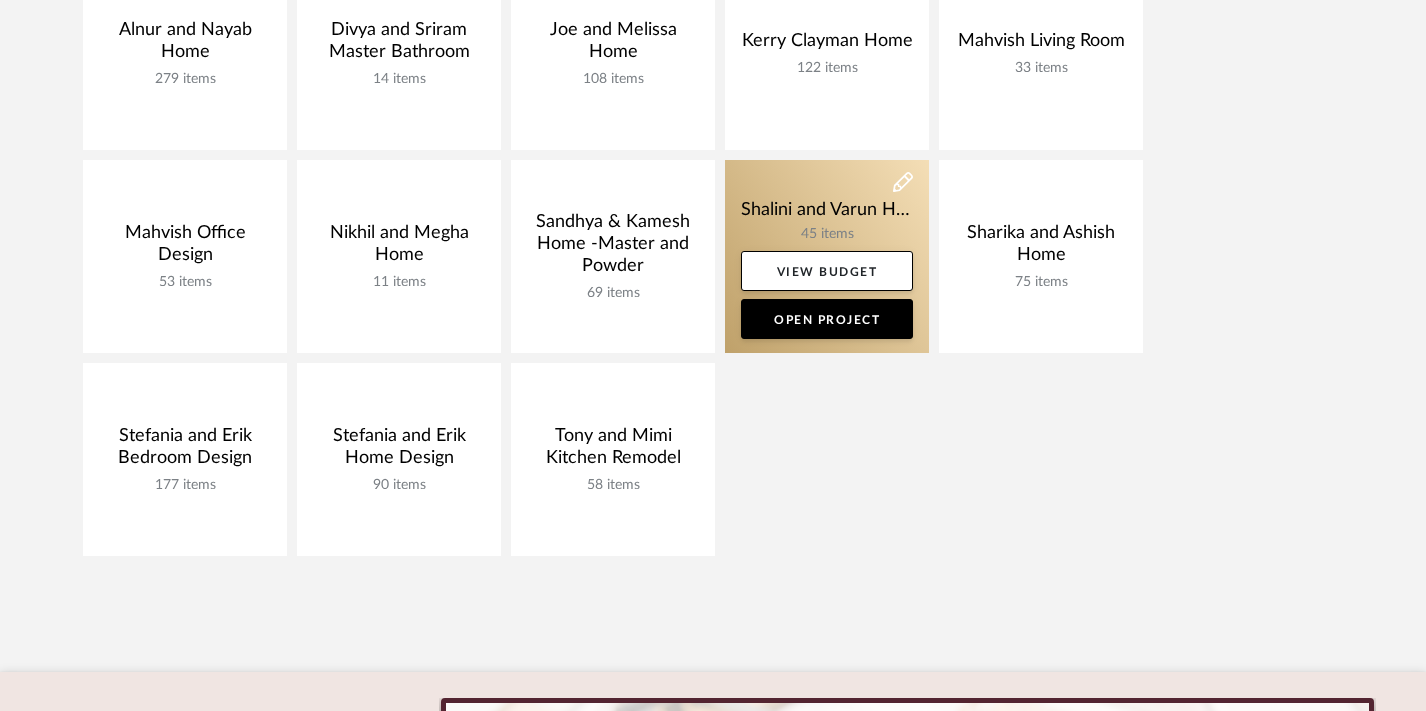 click 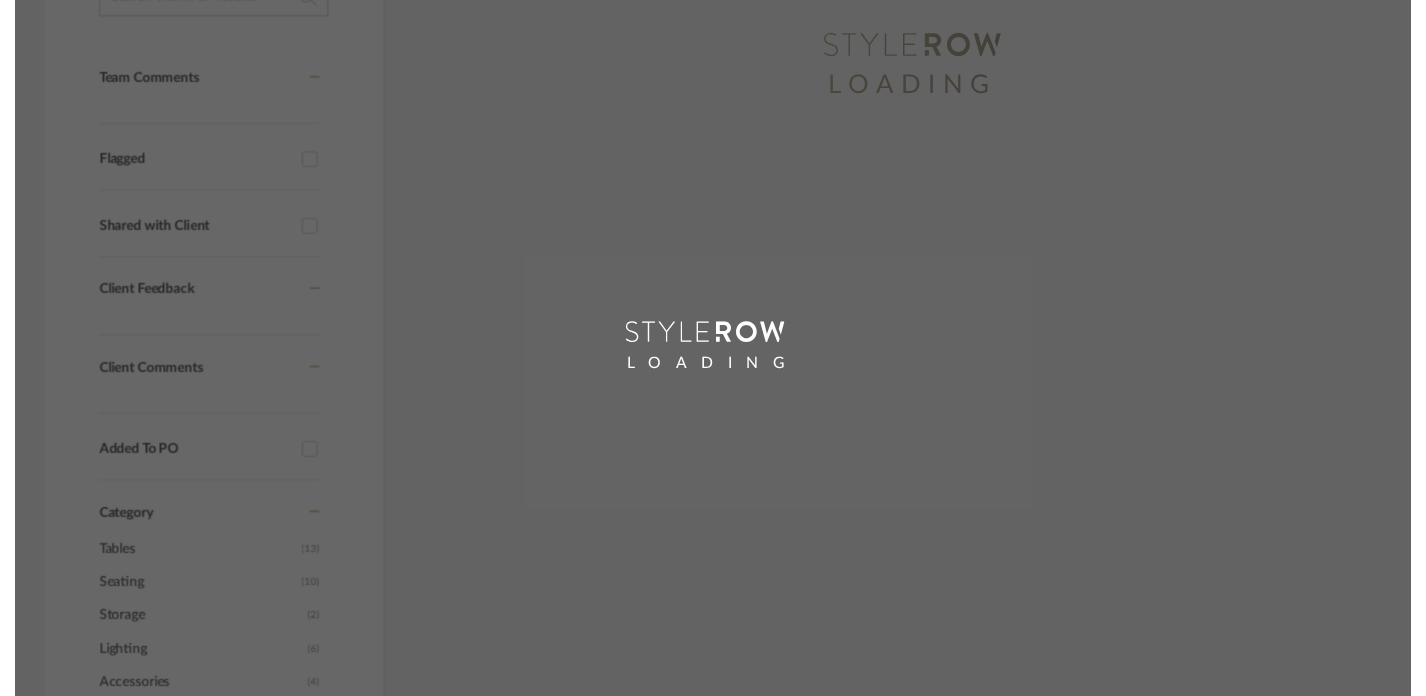 scroll, scrollTop: 0, scrollLeft: 0, axis: both 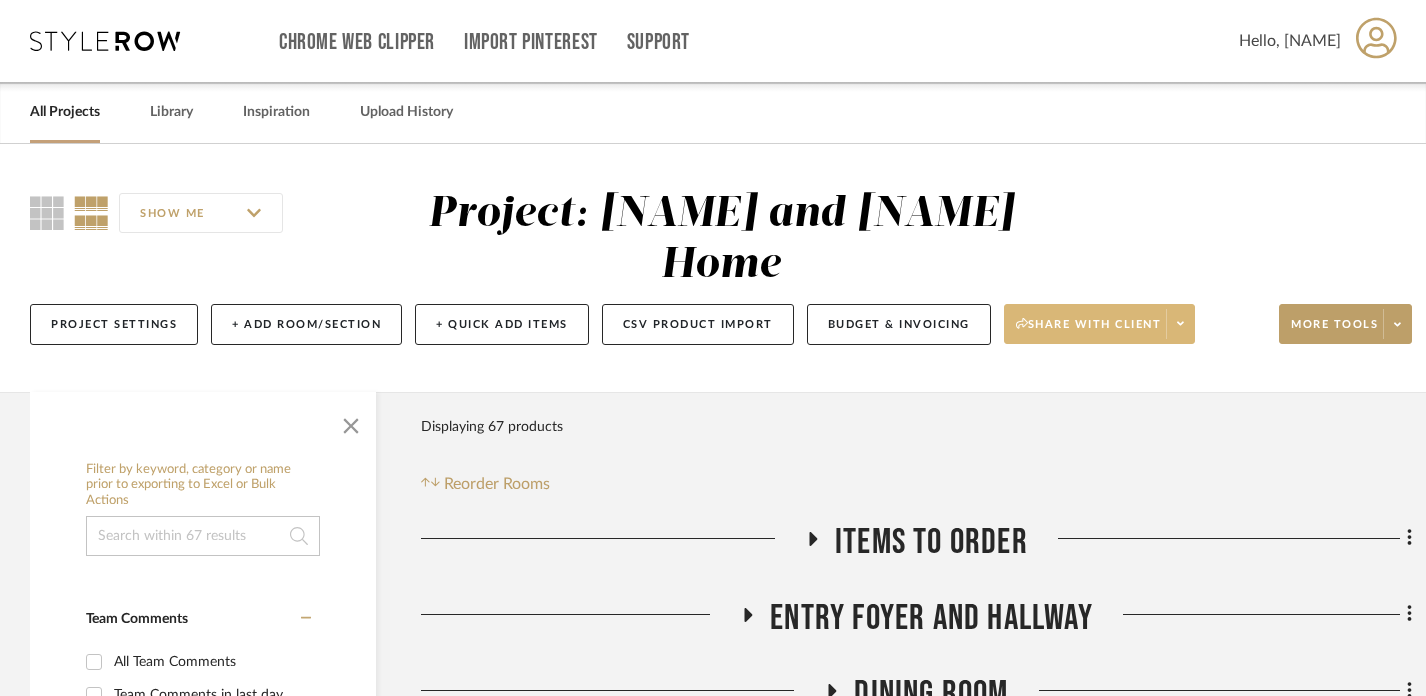 click 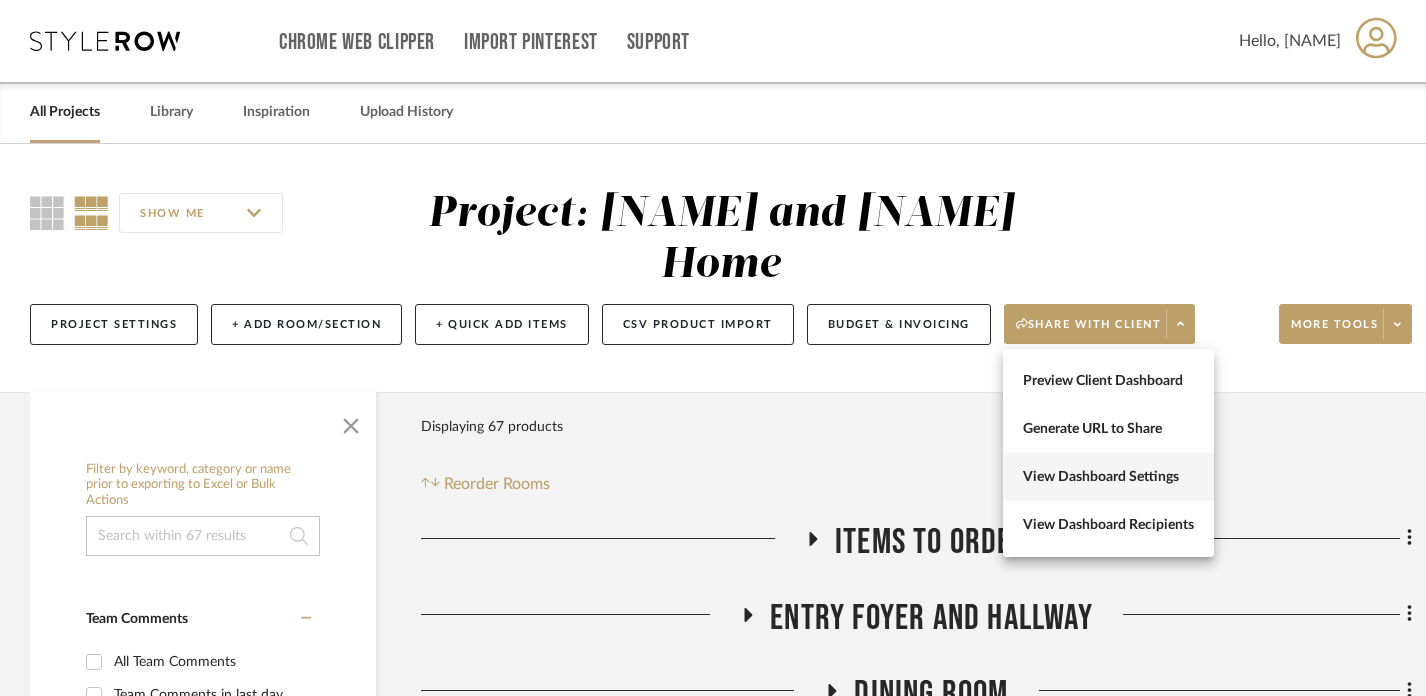 click on "View Dashboard Settings" at bounding box center [1108, 477] 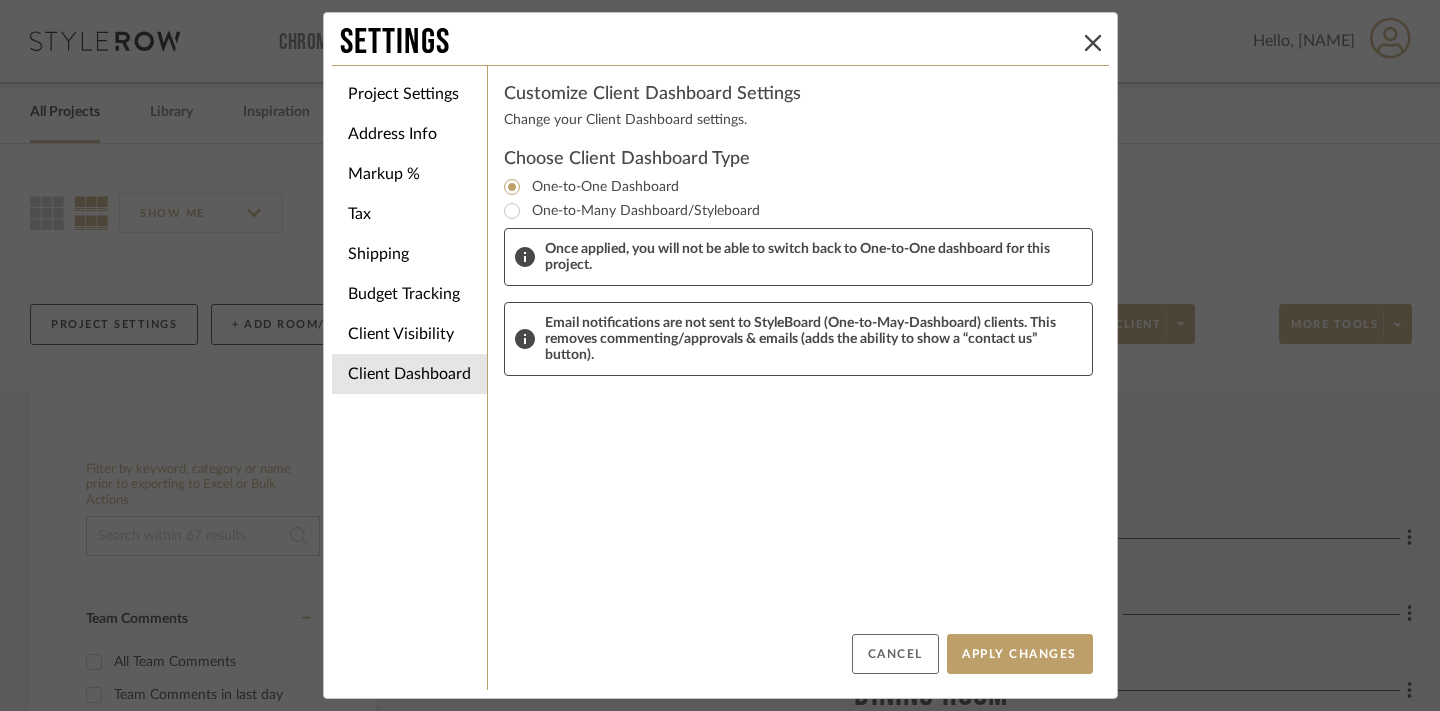 click on "Cancel" at bounding box center (895, 654) 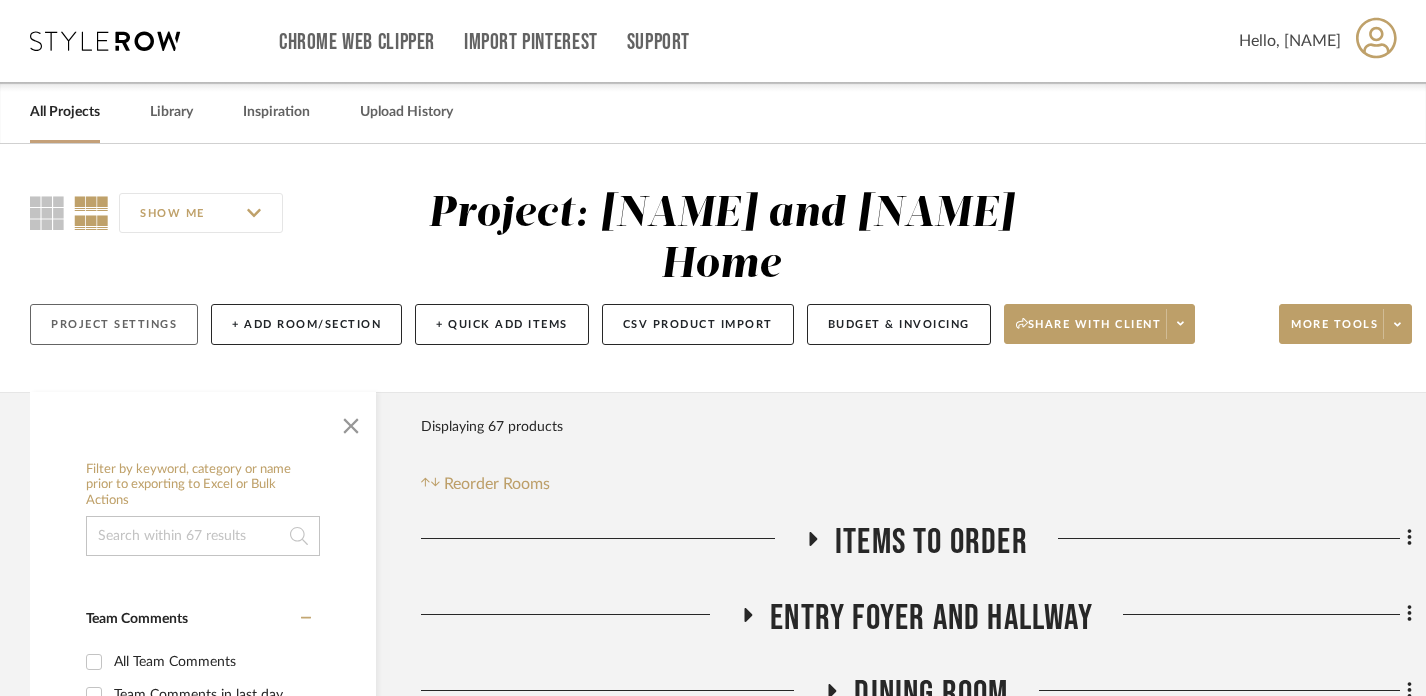 click on "Project Settings" 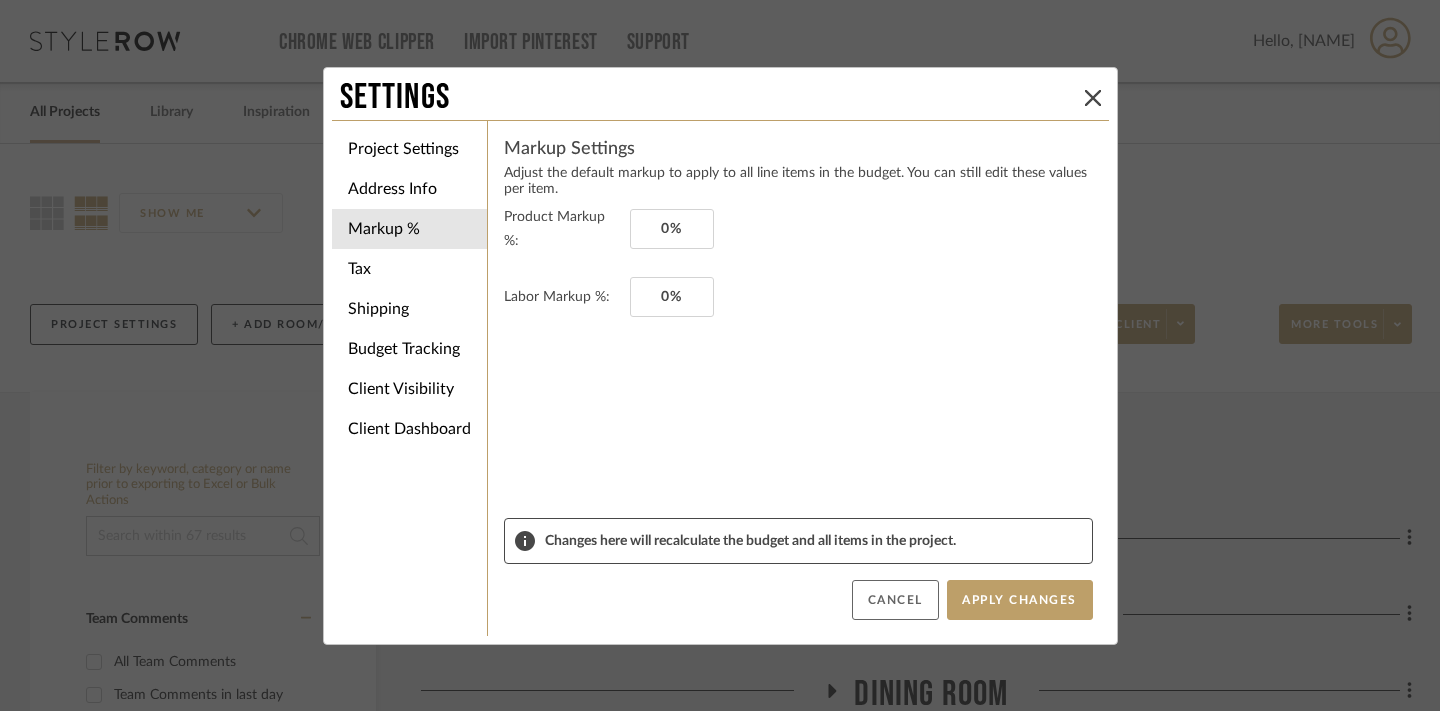 click on "Cancel" at bounding box center (895, 600) 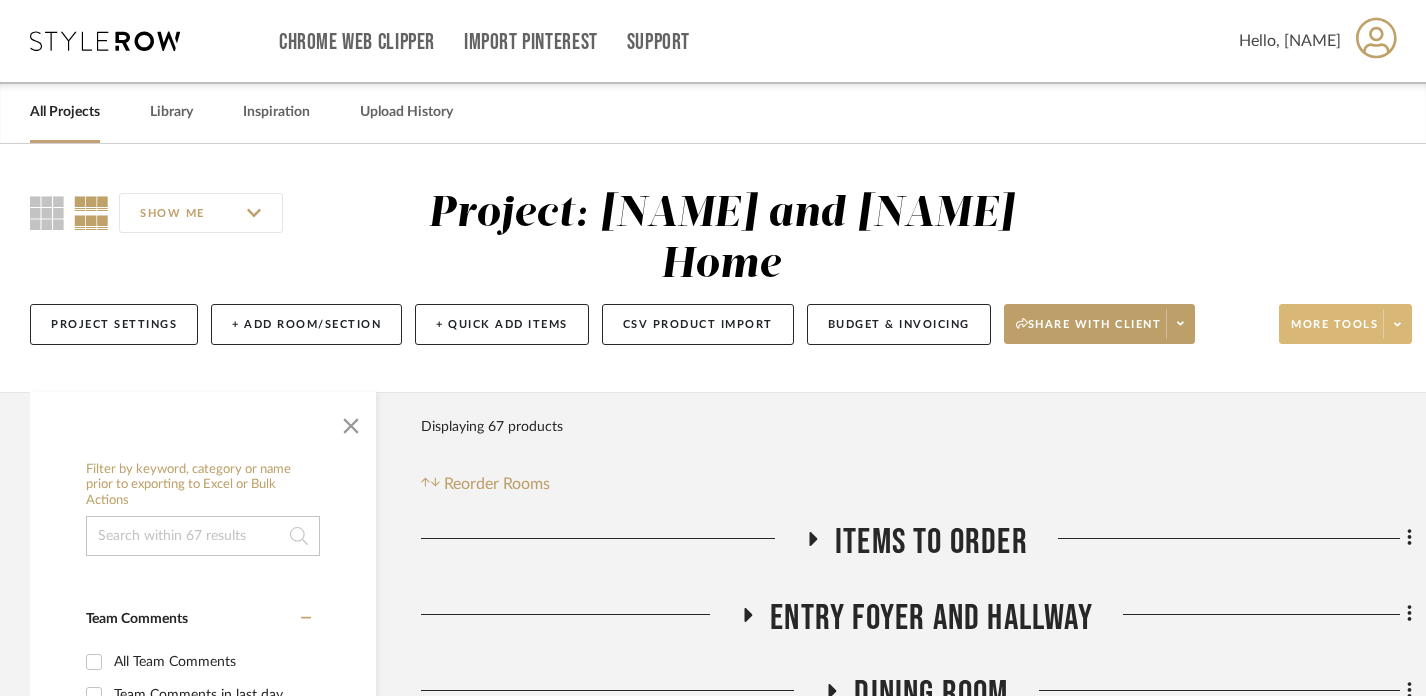 click on "More tools" 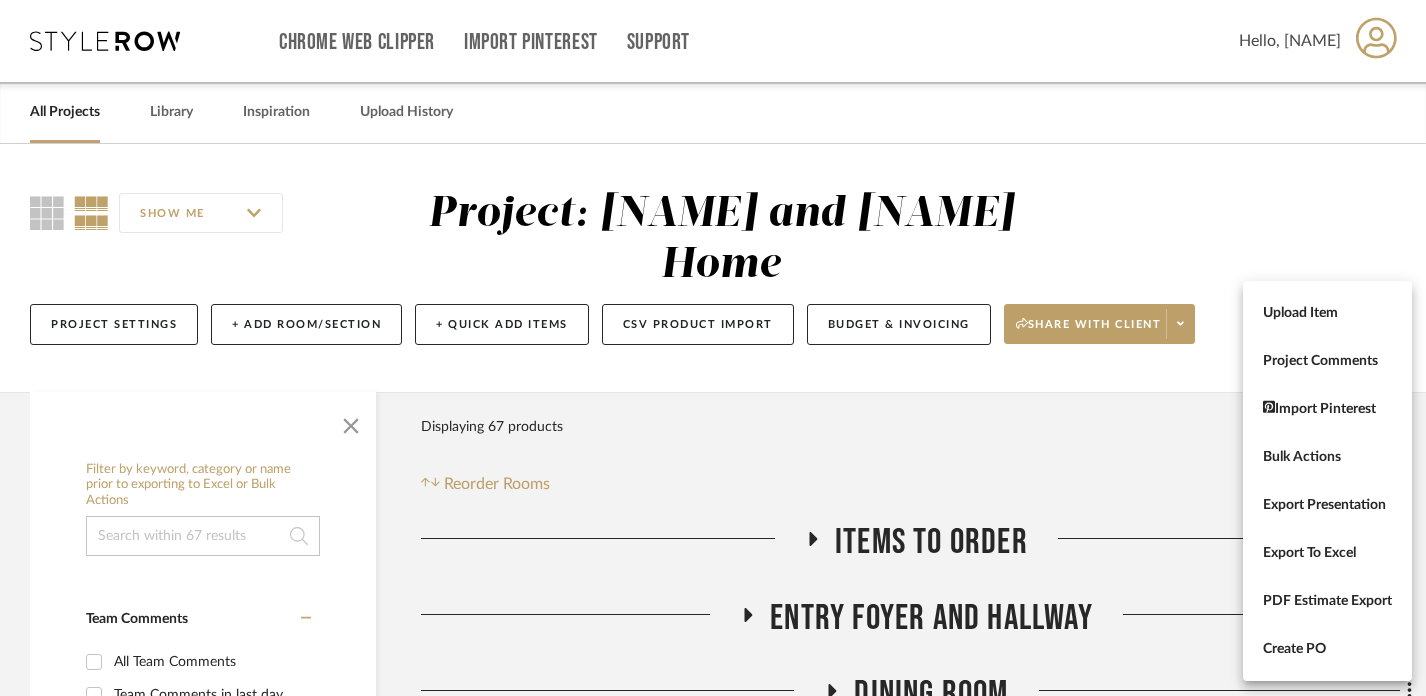 click at bounding box center [713, 348] 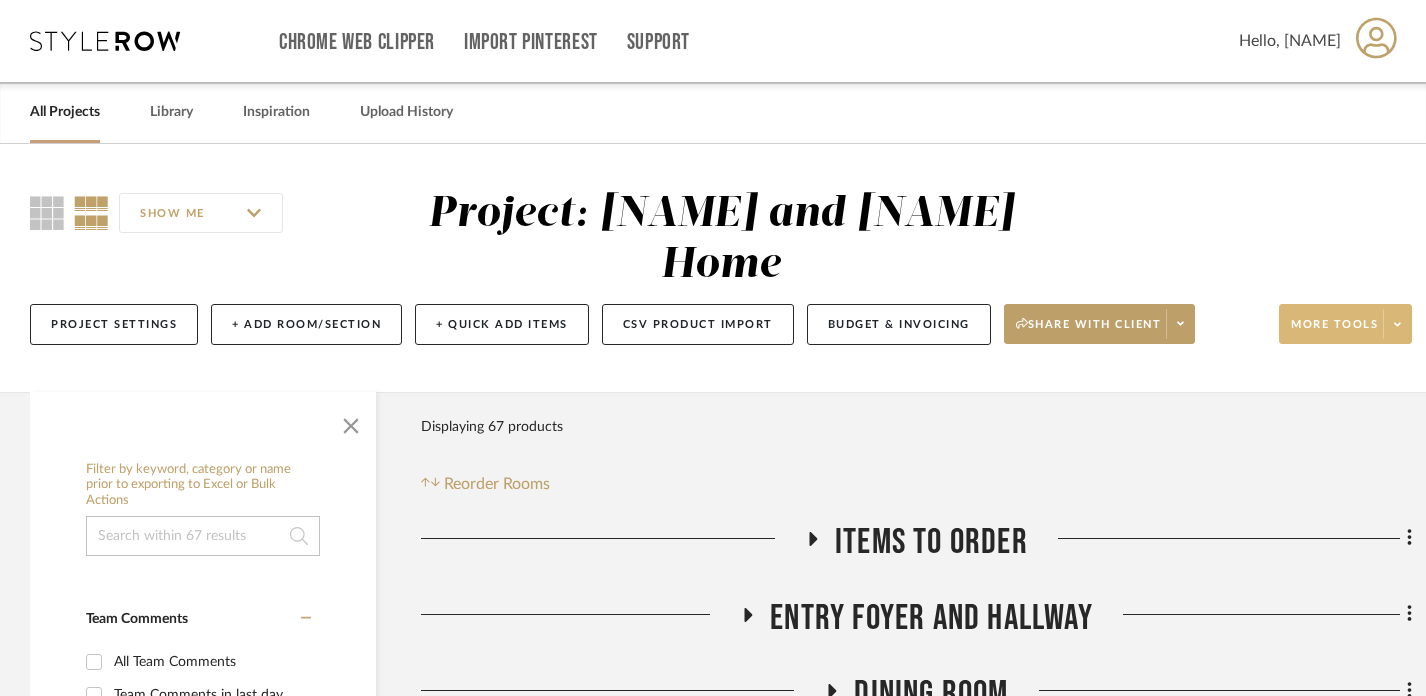 click 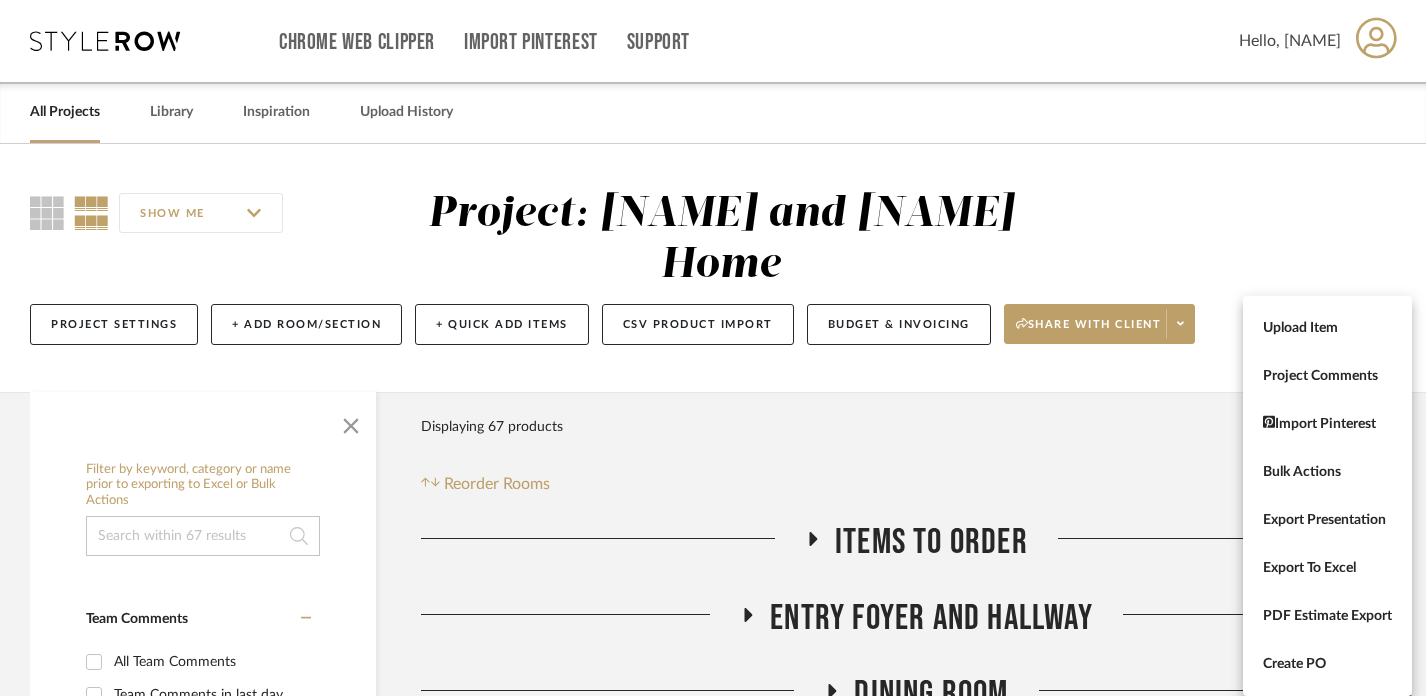 click at bounding box center [713, 348] 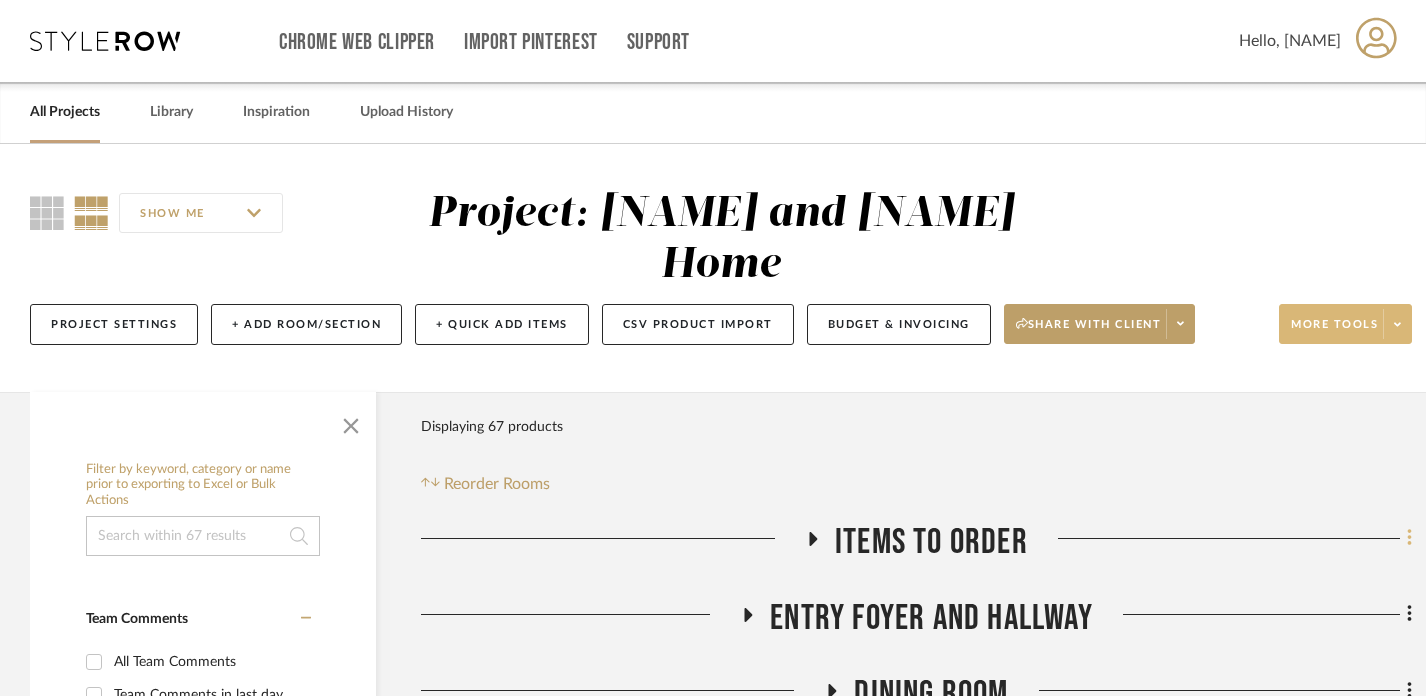 click 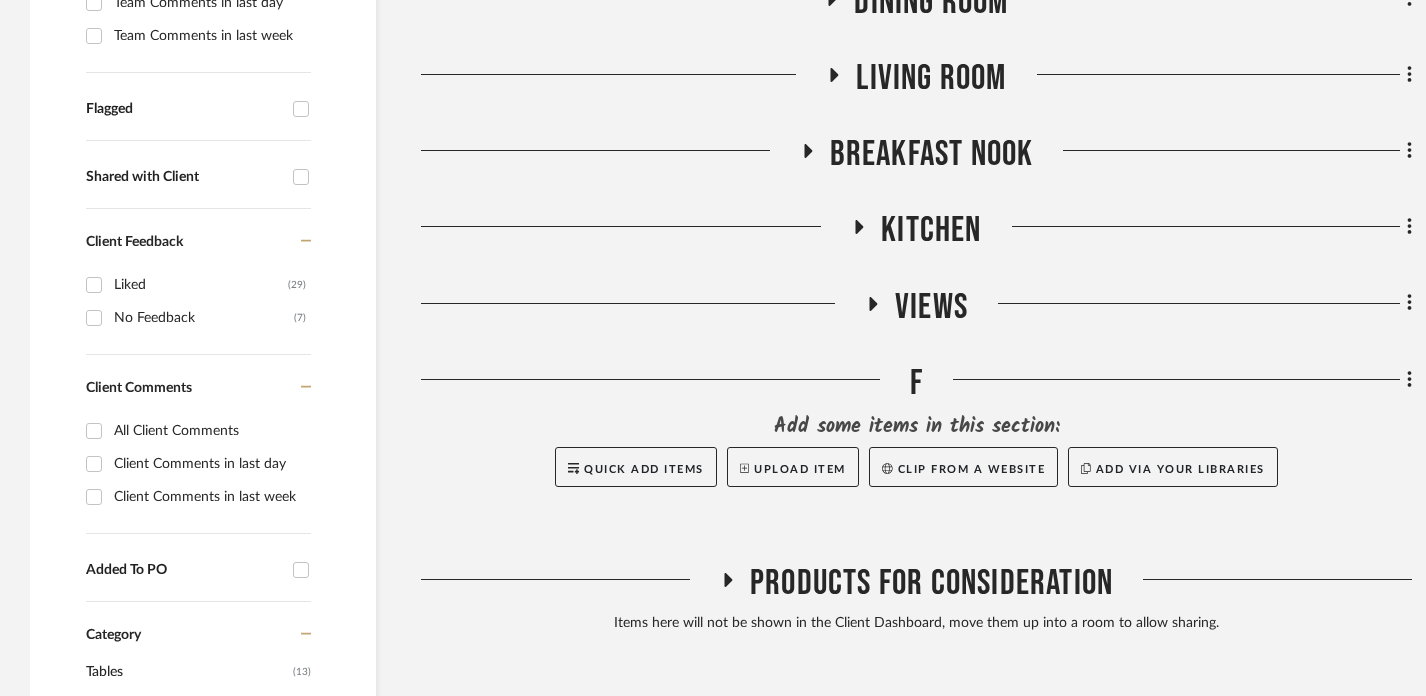 scroll, scrollTop: 695, scrollLeft: 0, axis: vertical 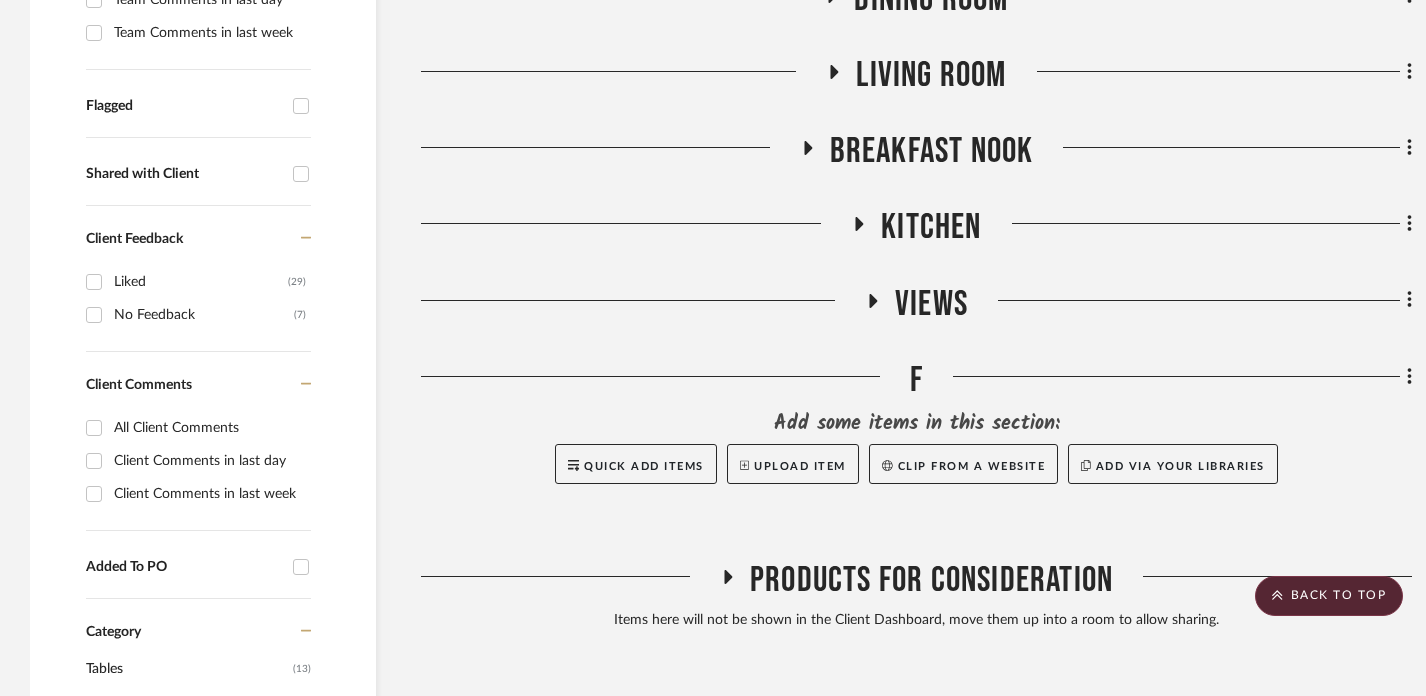 drag, startPoint x: 910, startPoint y: 377, endPoint x: 985, endPoint y: 484, distance: 130.66751 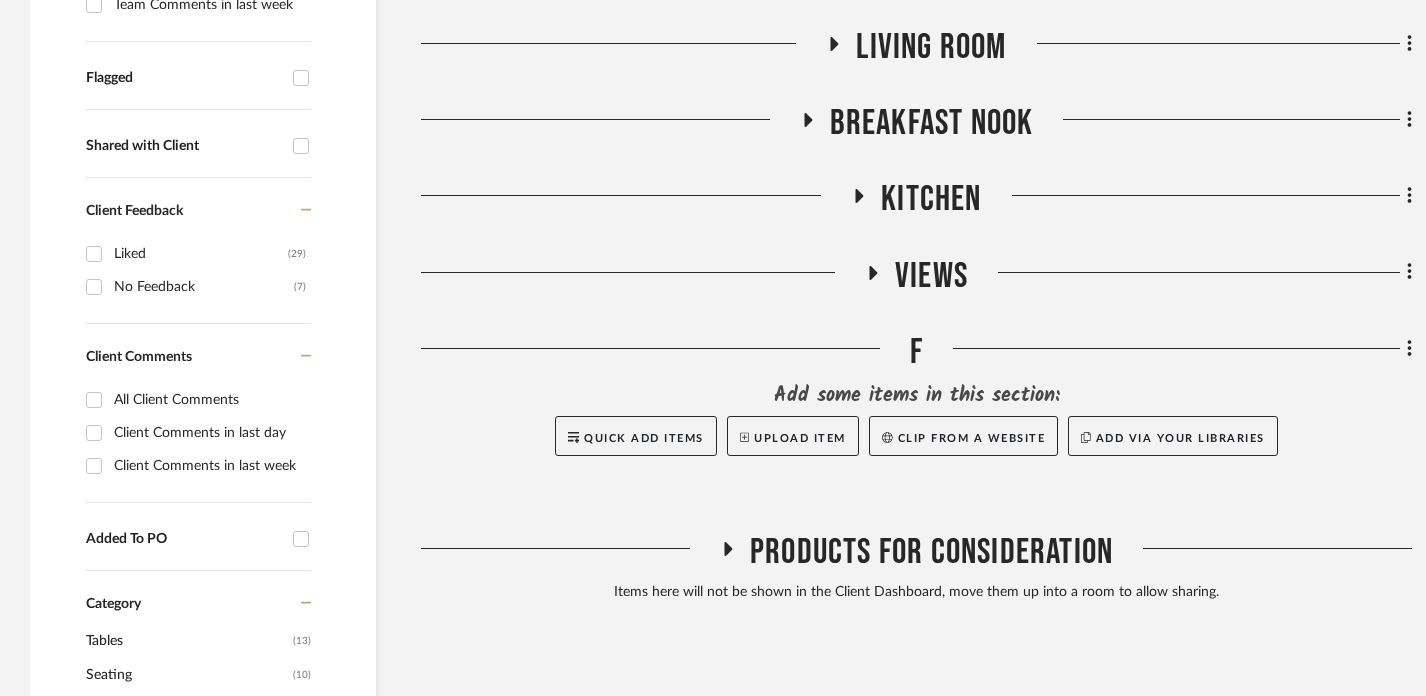 scroll, scrollTop: 930, scrollLeft: 0, axis: vertical 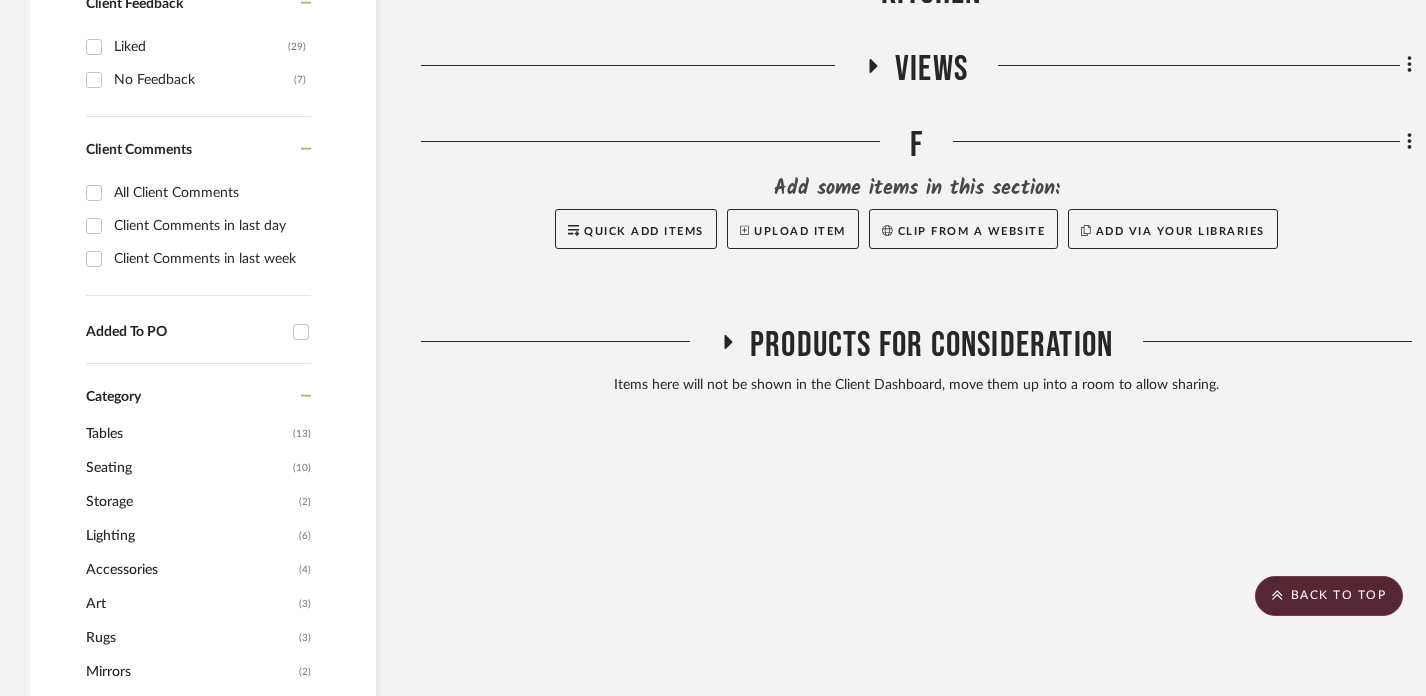 click on "f" 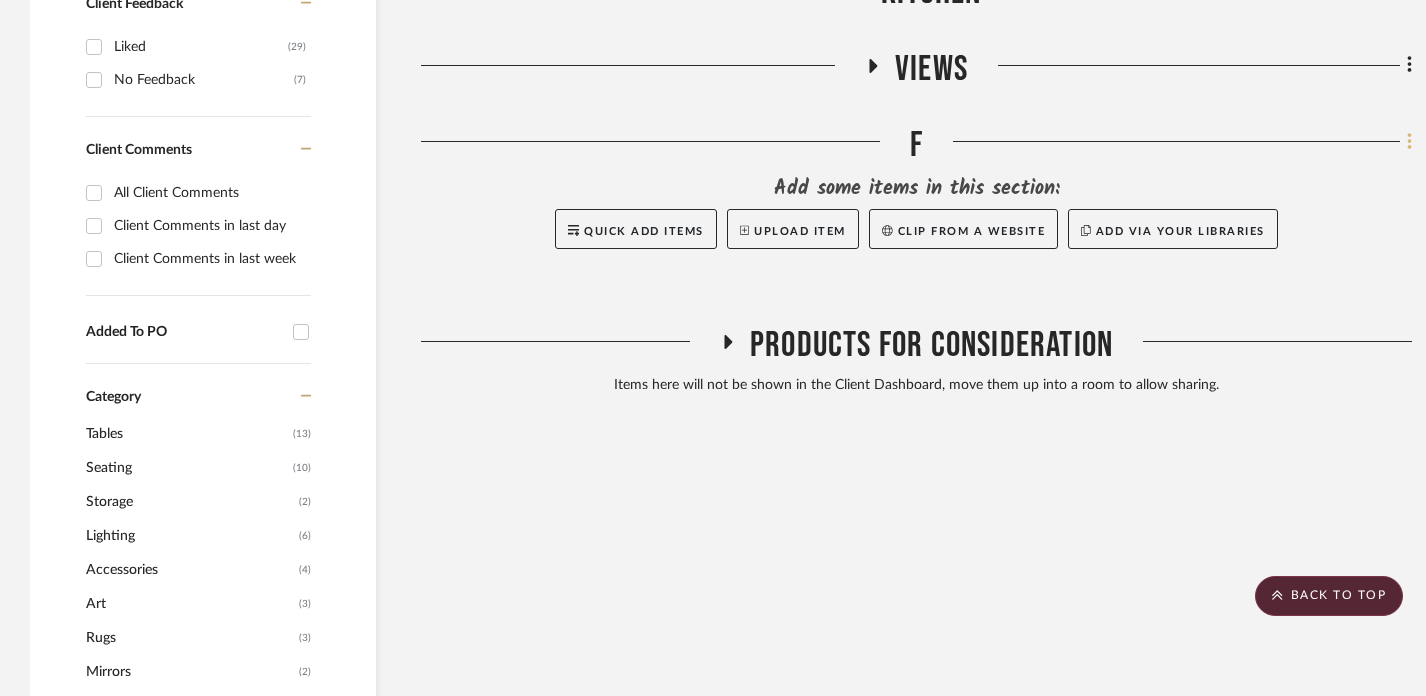 click 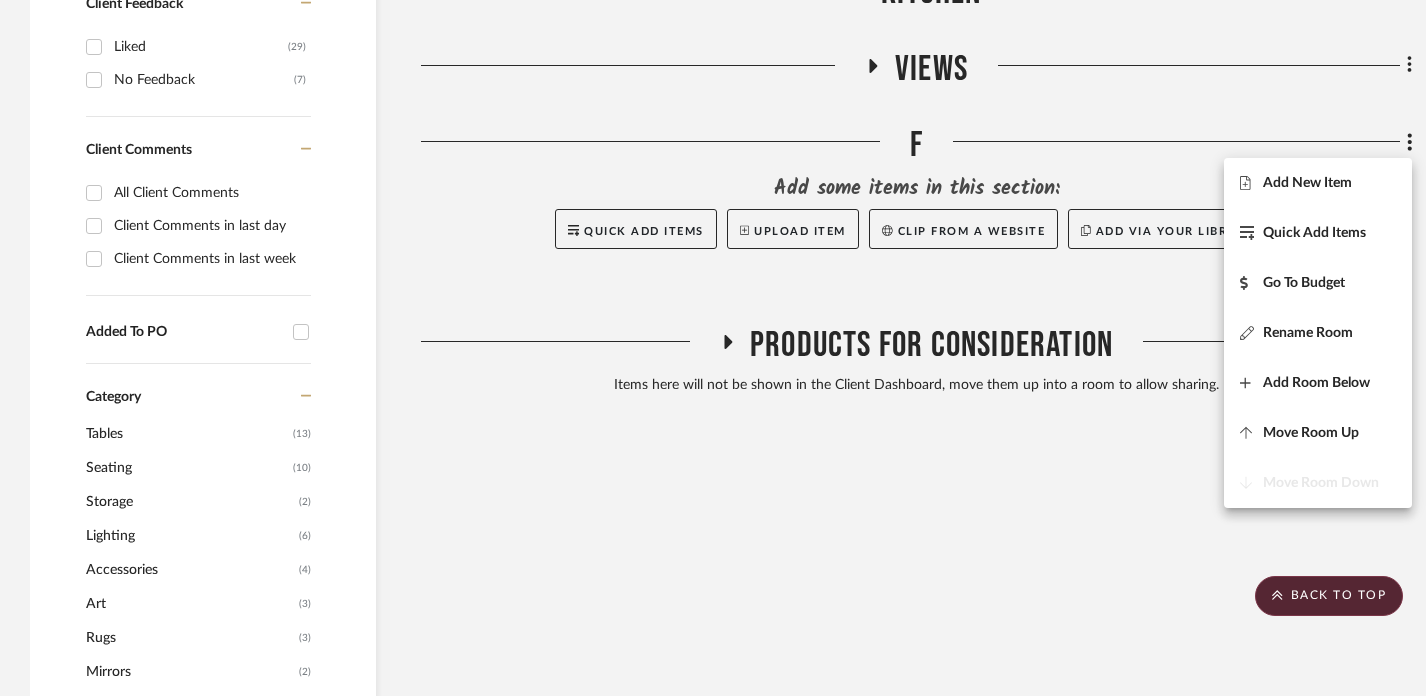 click at bounding box center (713, 348) 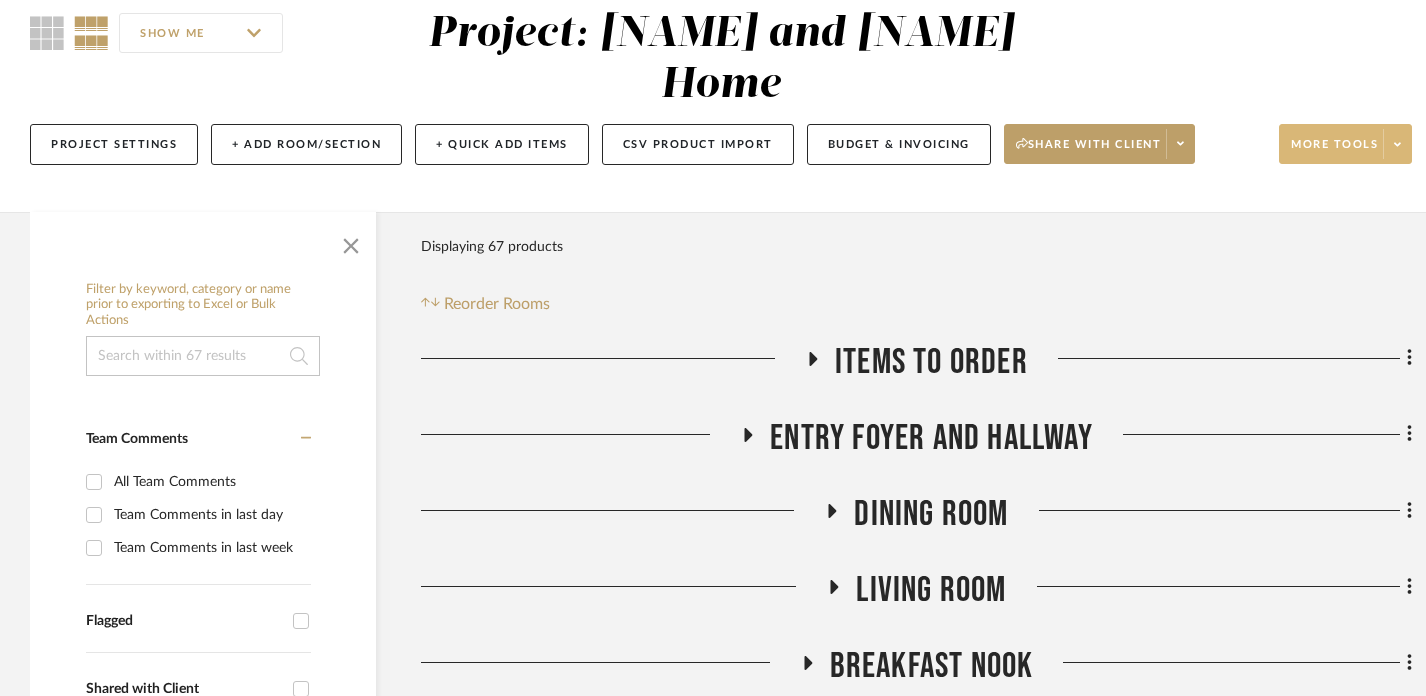 scroll, scrollTop: 210, scrollLeft: 0, axis: vertical 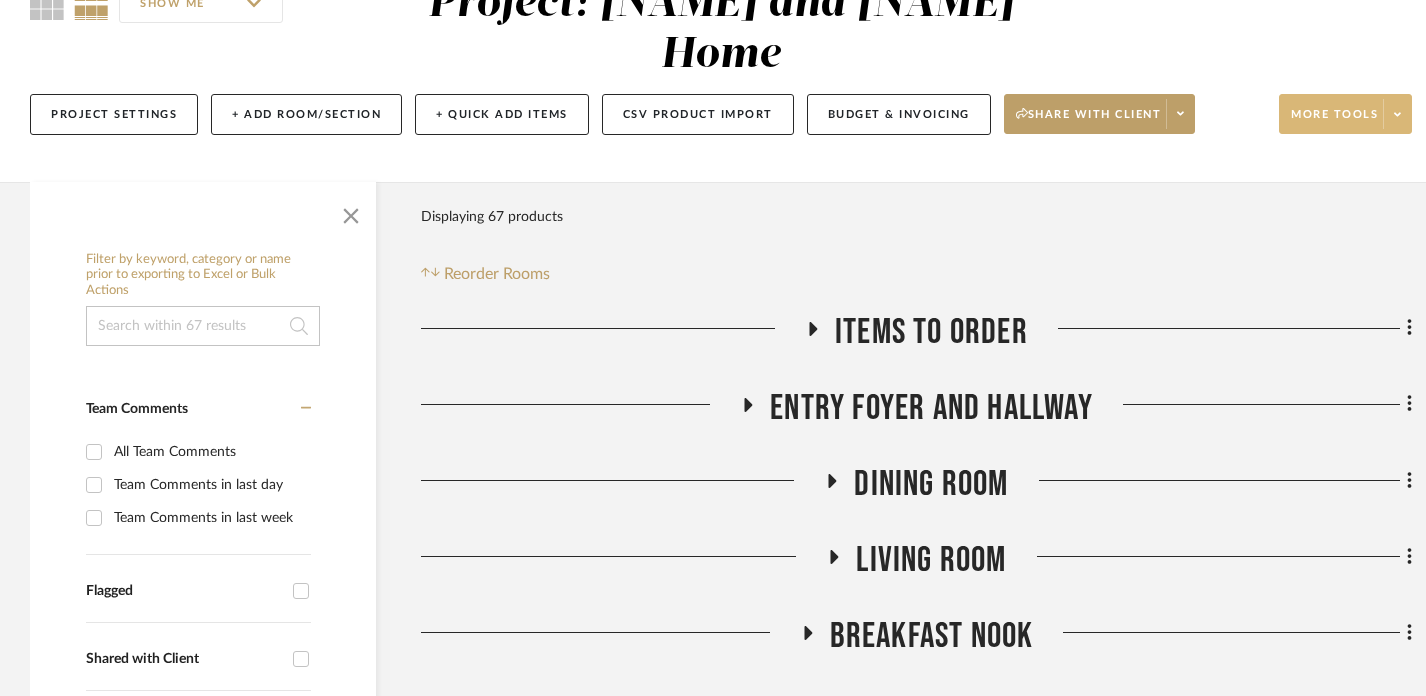 click 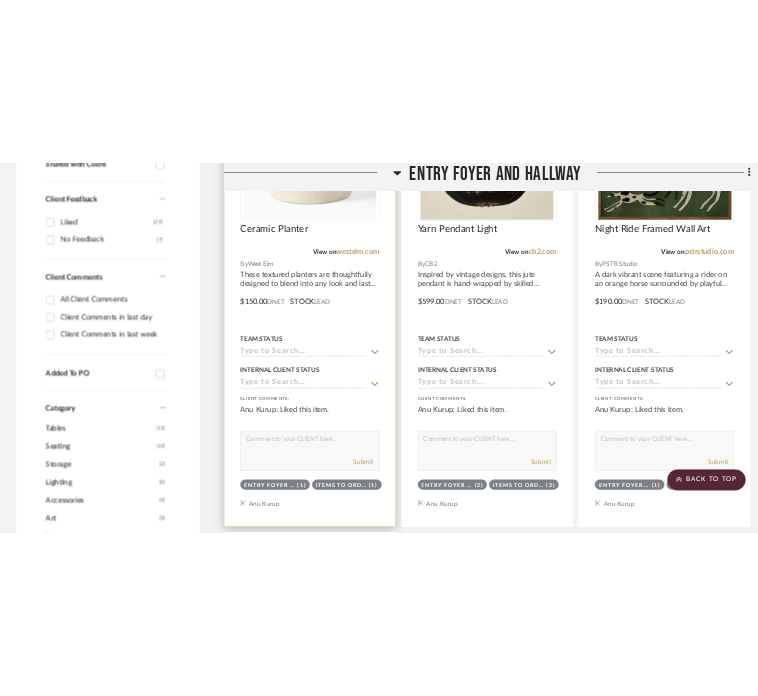 scroll, scrollTop: 866, scrollLeft: 0, axis: vertical 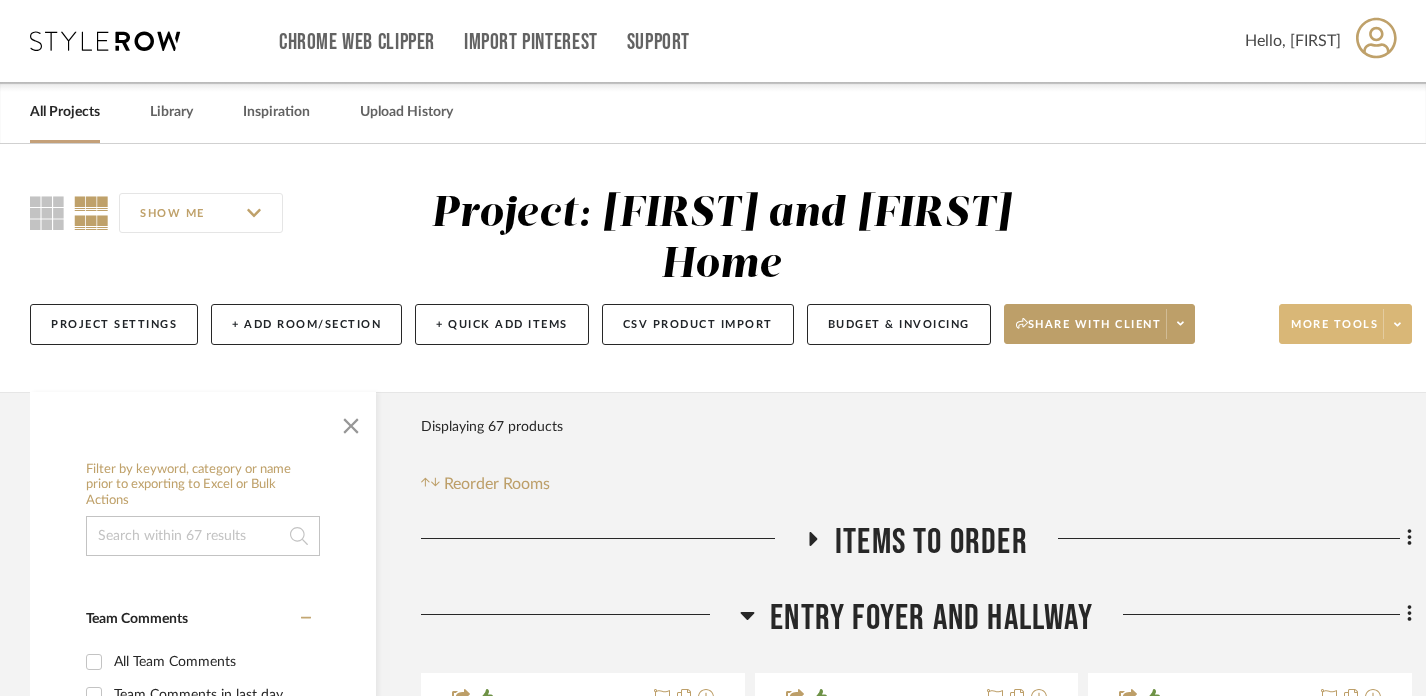 click 